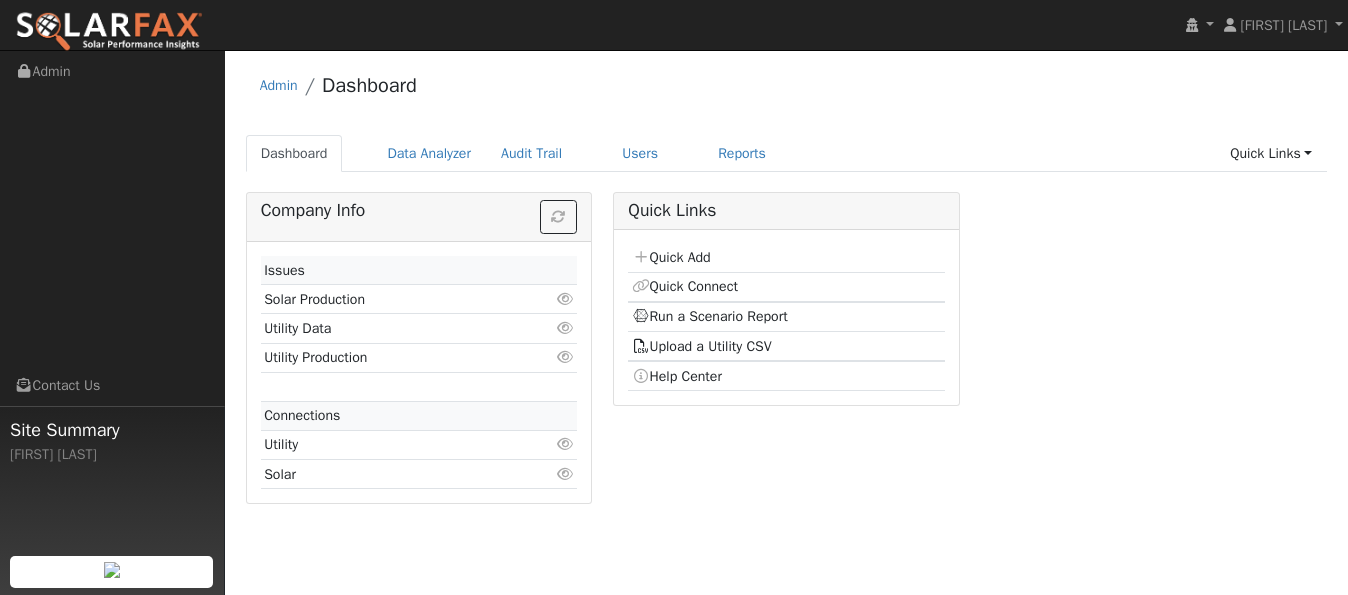 scroll, scrollTop: 0, scrollLeft: 0, axis: both 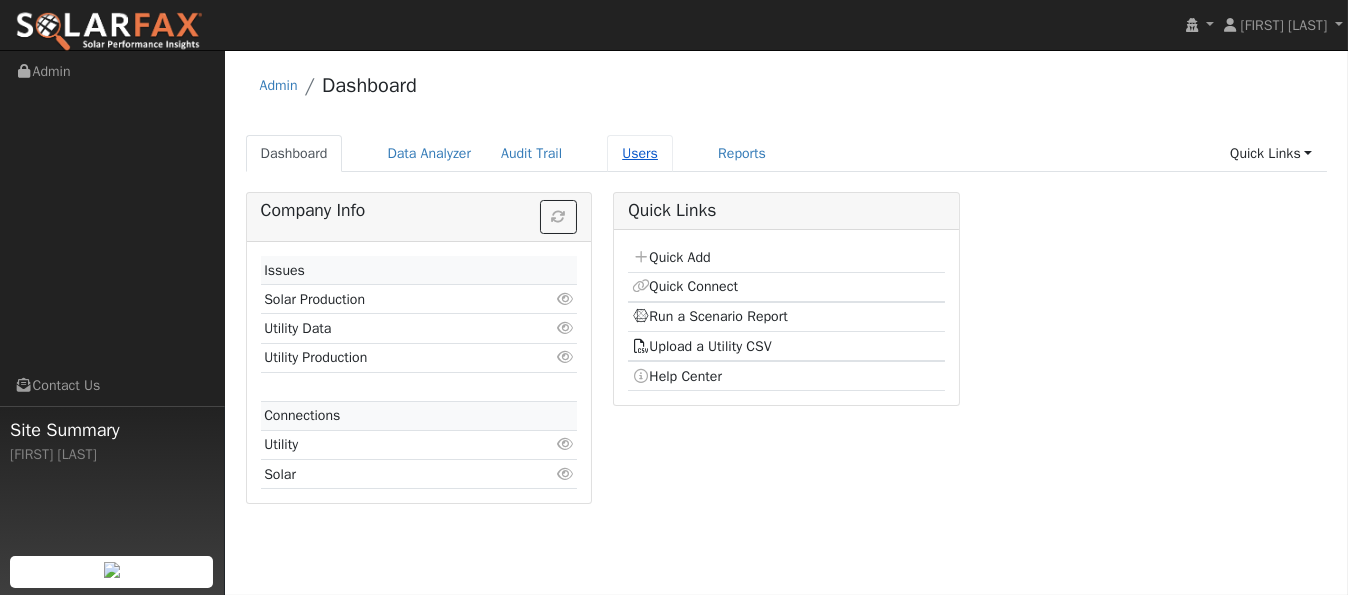 click on "Users" at bounding box center [640, 153] 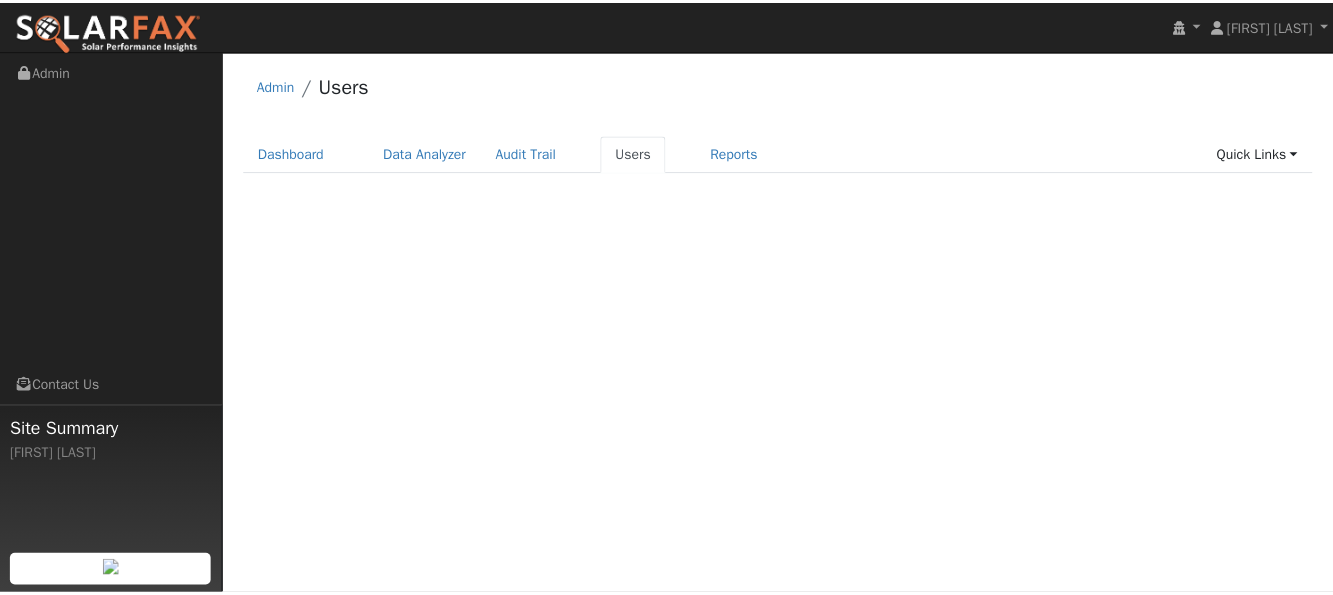 scroll, scrollTop: 0, scrollLeft: 0, axis: both 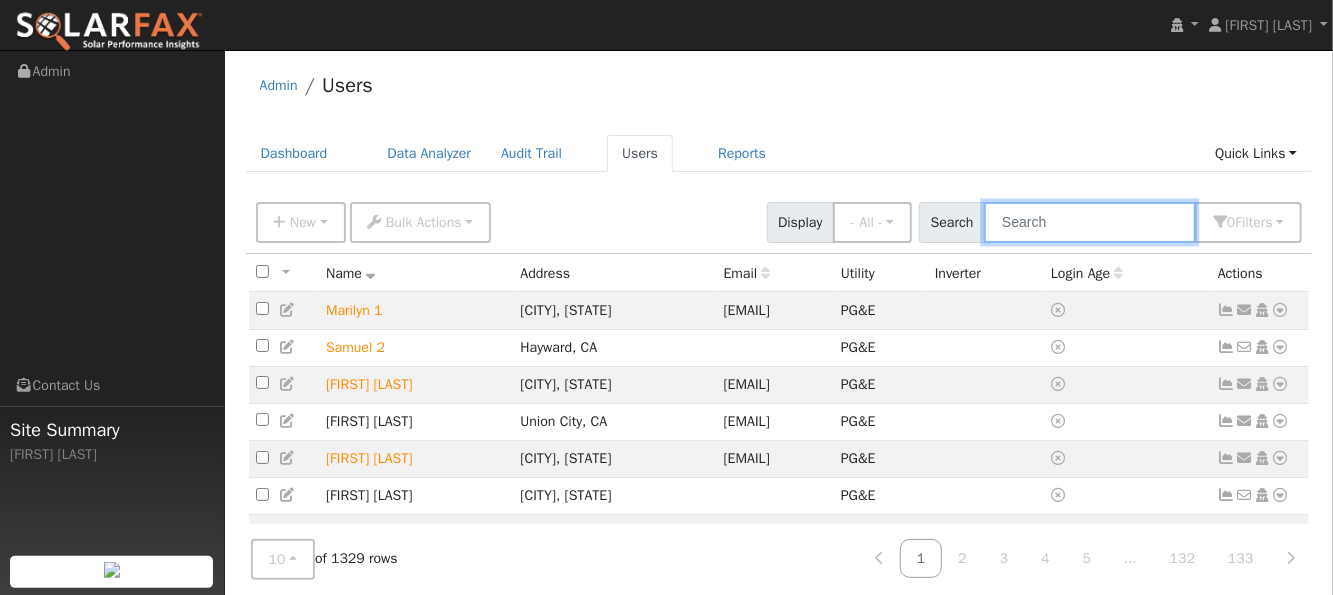 click at bounding box center [1090, 222] 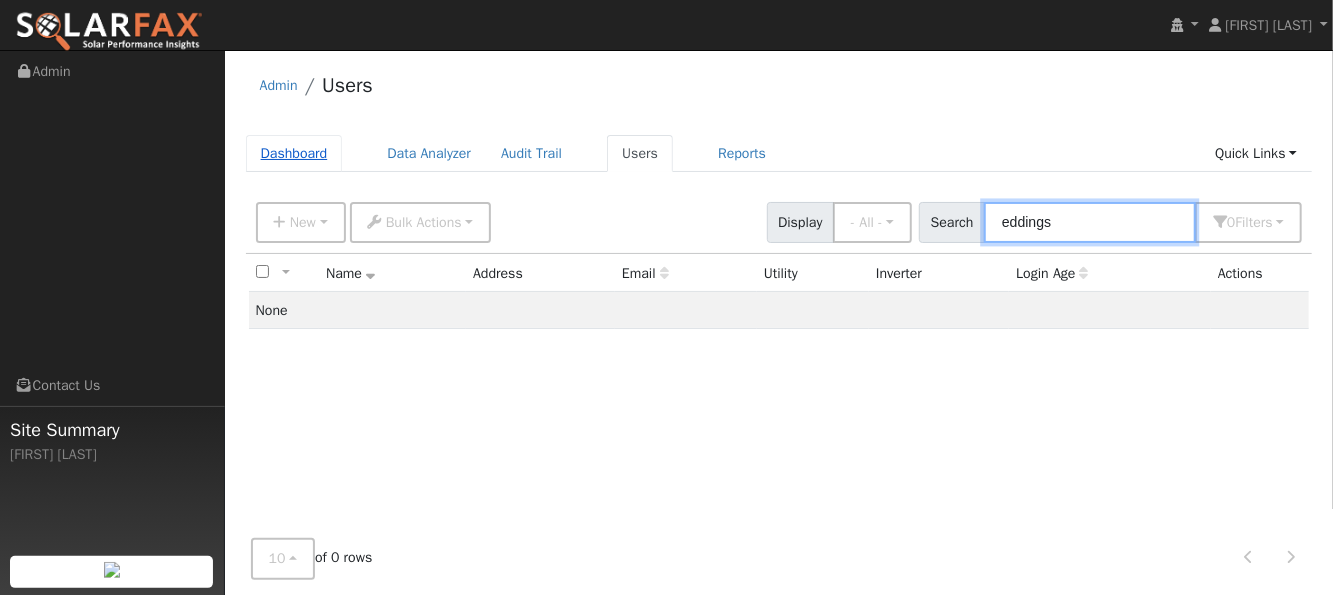 type on "eddings" 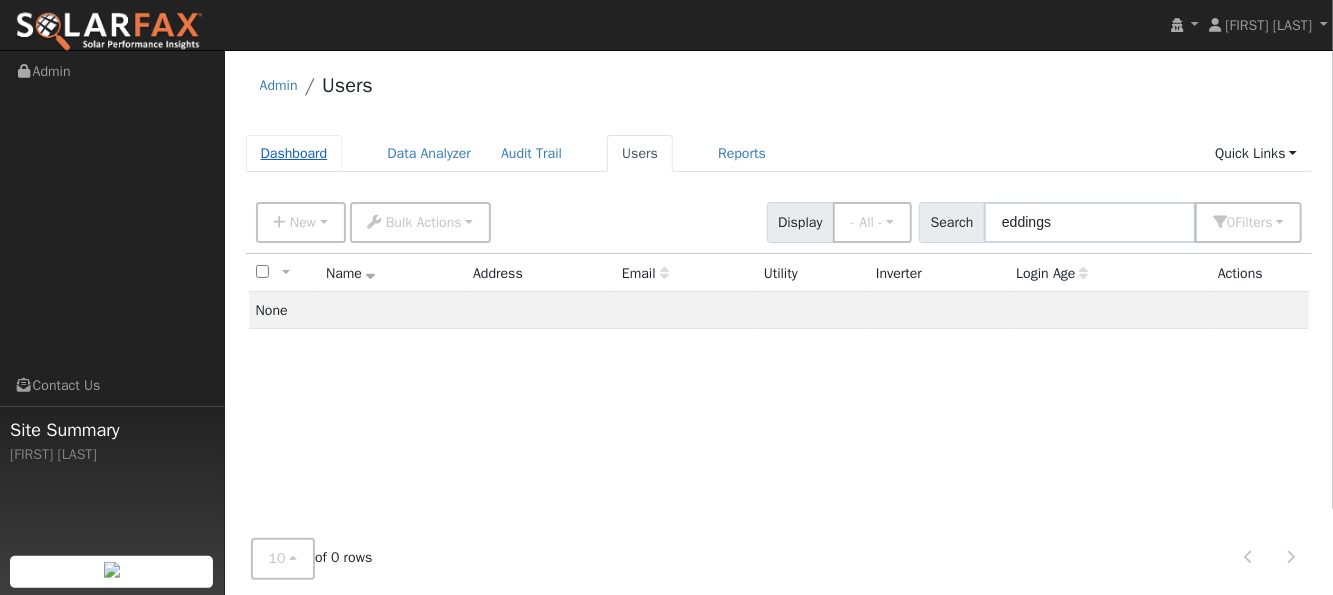 click on "Dashboard" at bounding box center (294, 153) 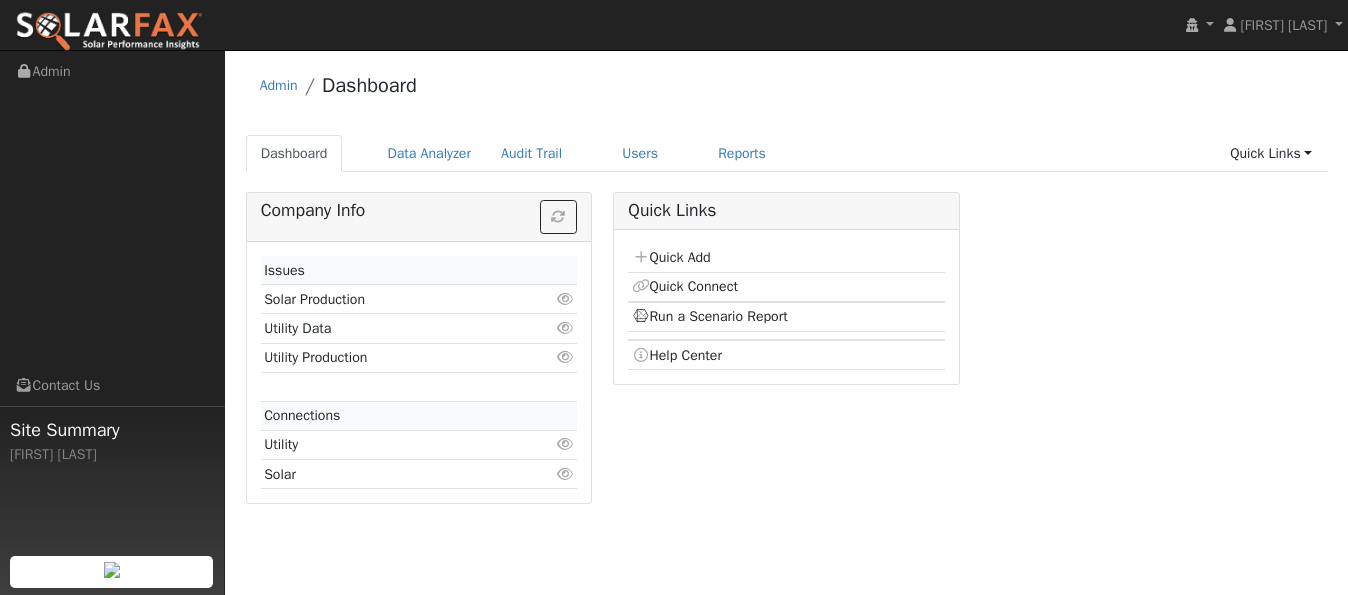 scroll, scrollTop: 0, scrollLeft: 0, axis: both 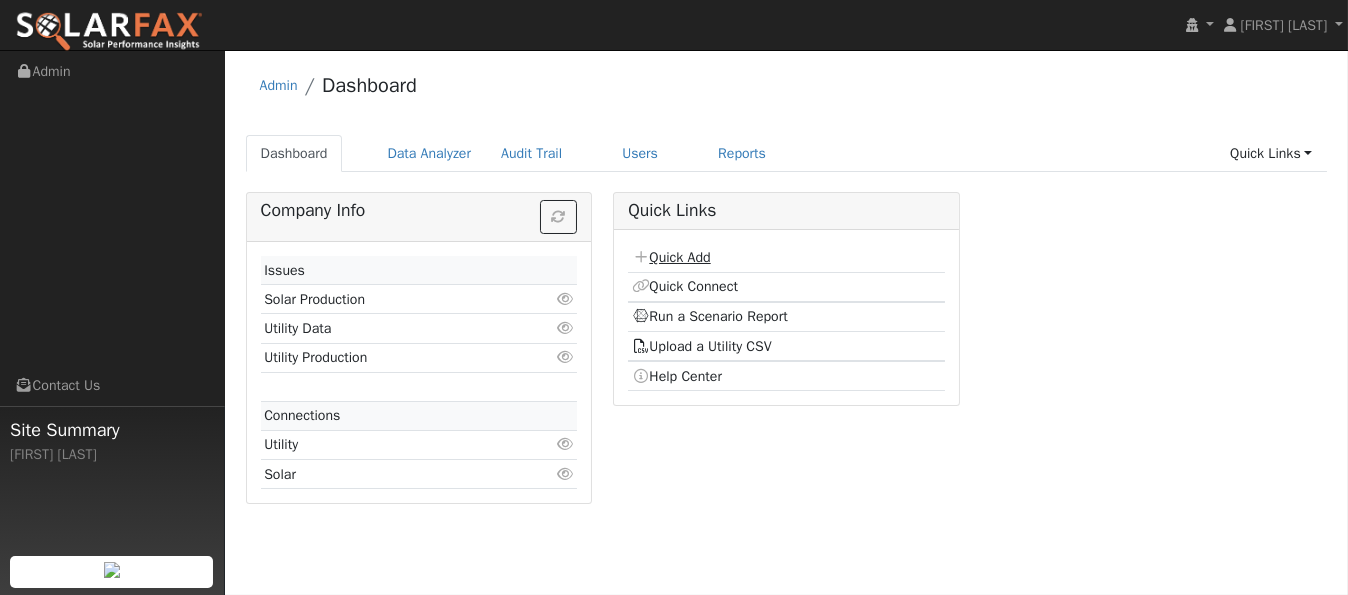 click on "Quick Add" at bounding box center (671, 257) 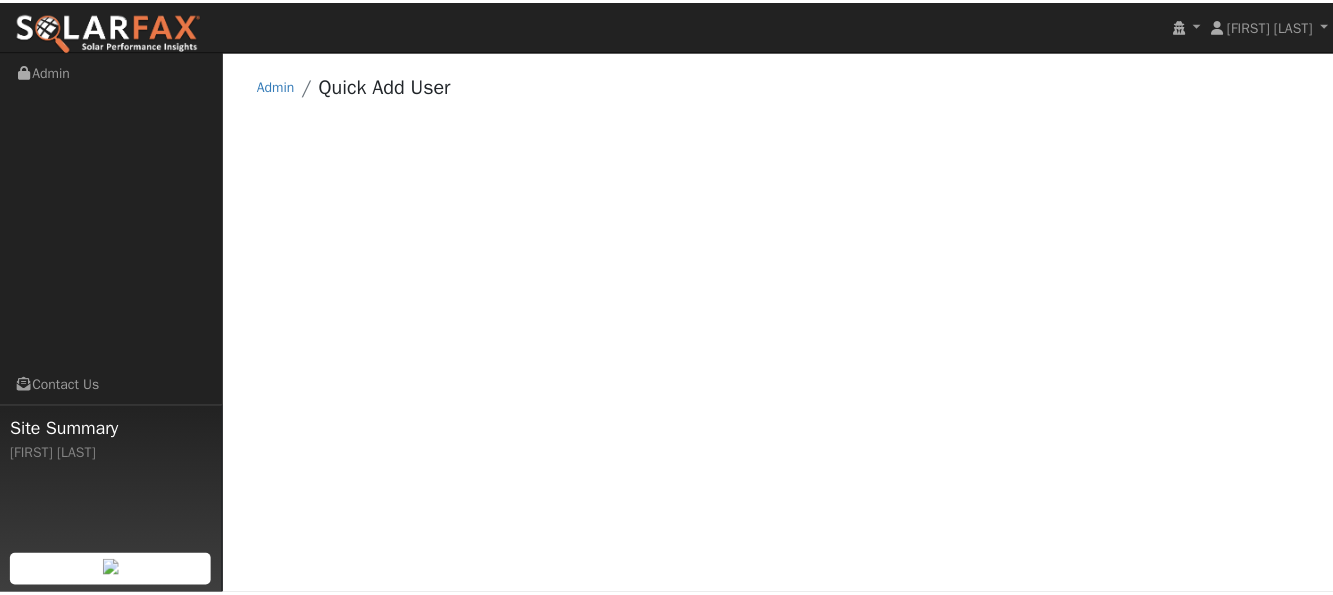 scroll, scrollTop: 0, scrollLeft: 0, axis: both 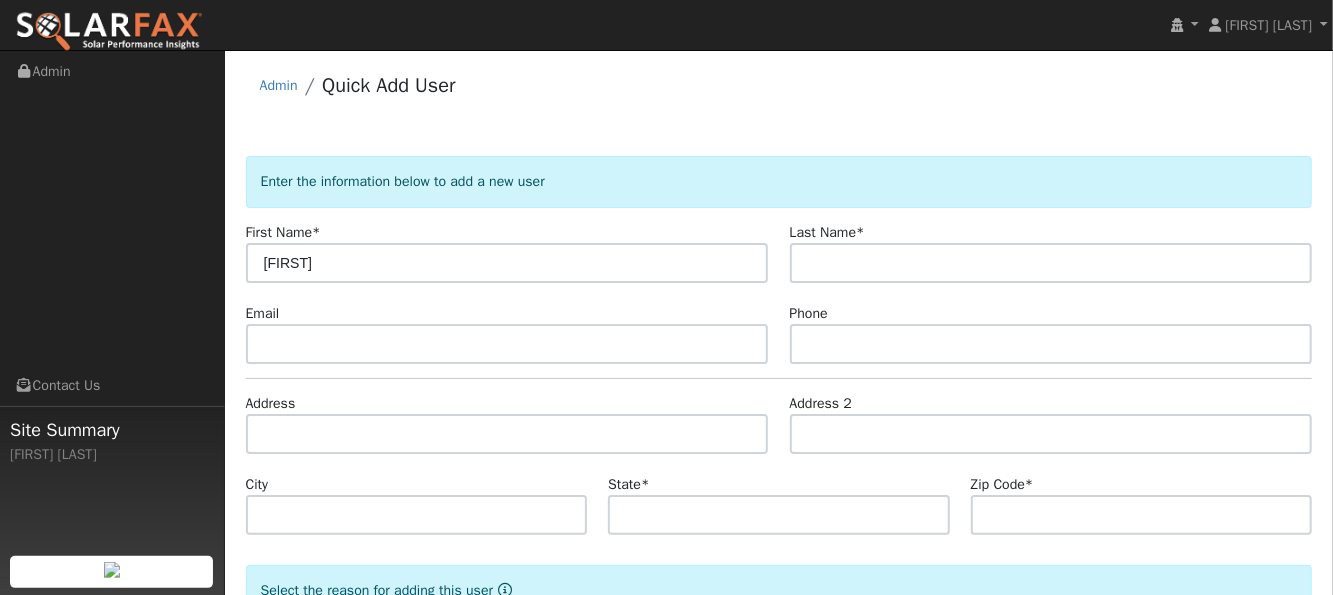 type on "[FIRST]" 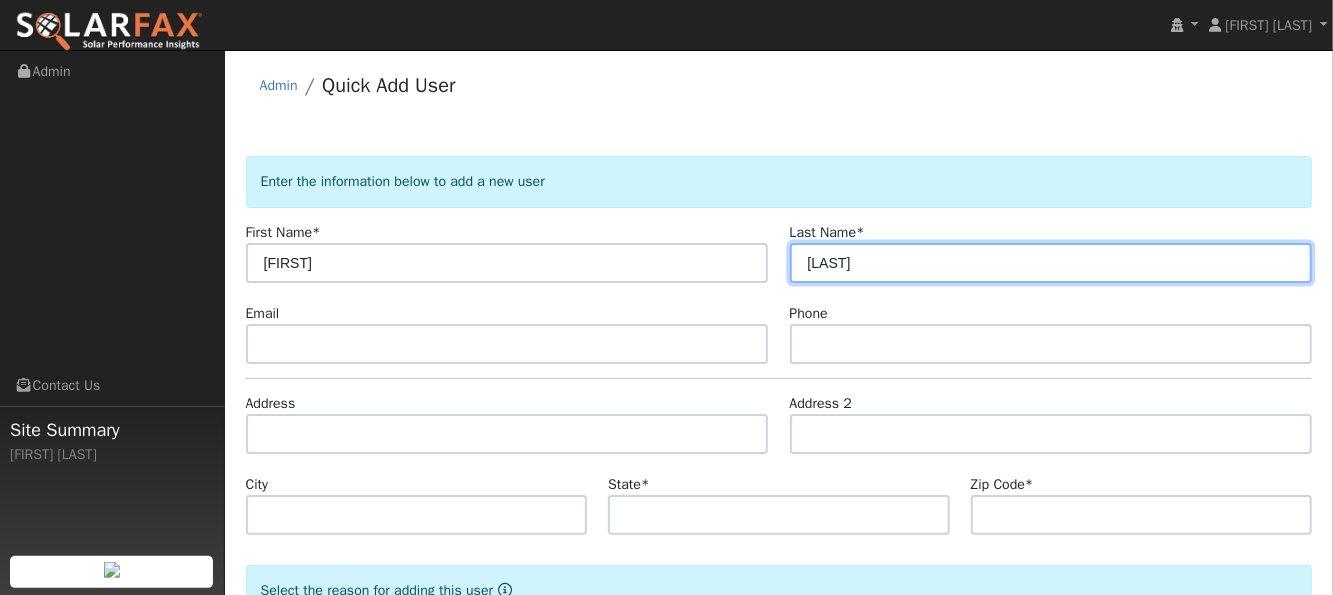 type on "Eddings" 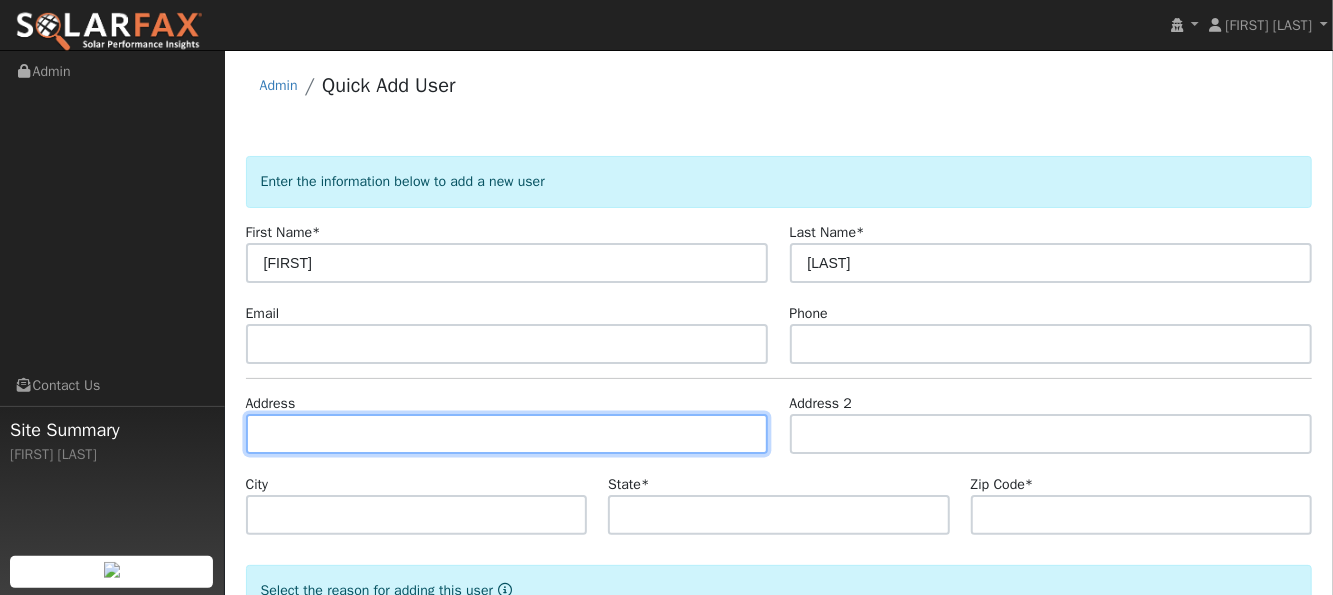 click at bounding box center [507, 434] 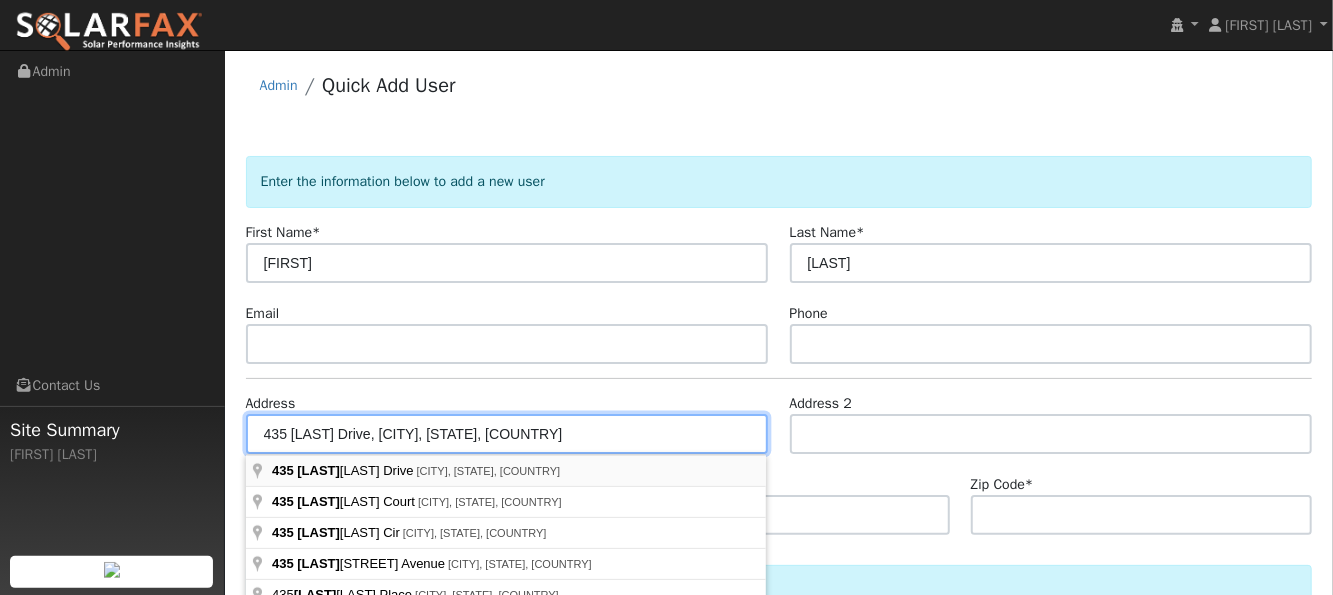 type on "435 Youngsdale Drive" 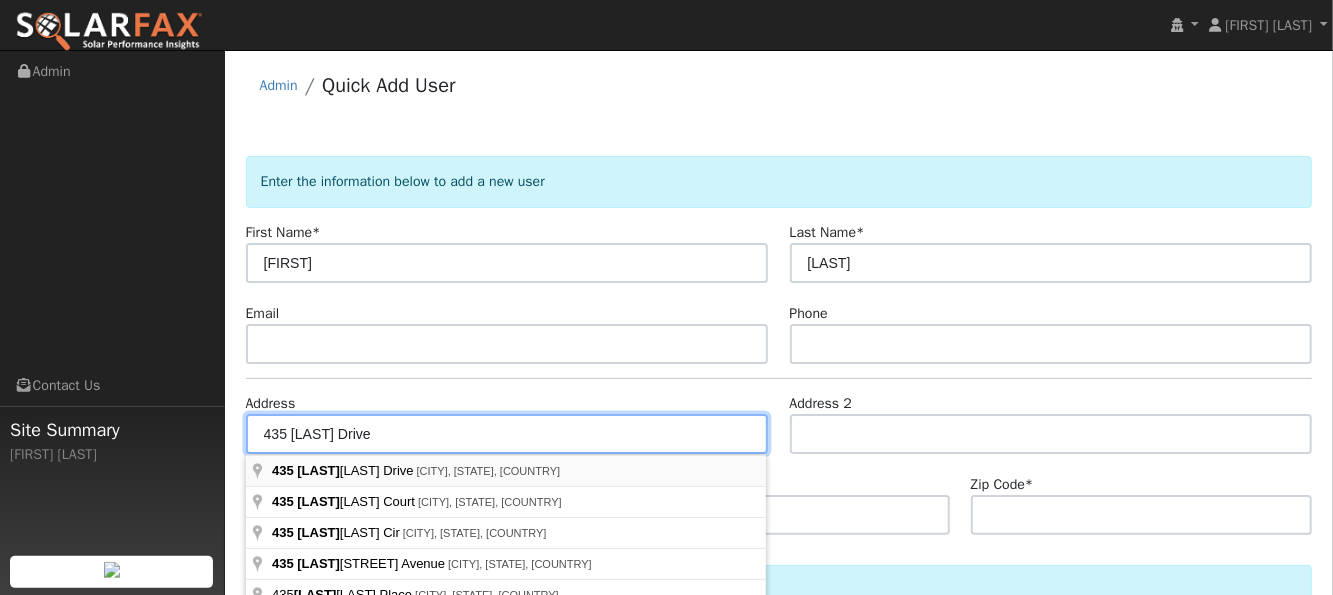 type on "CA" 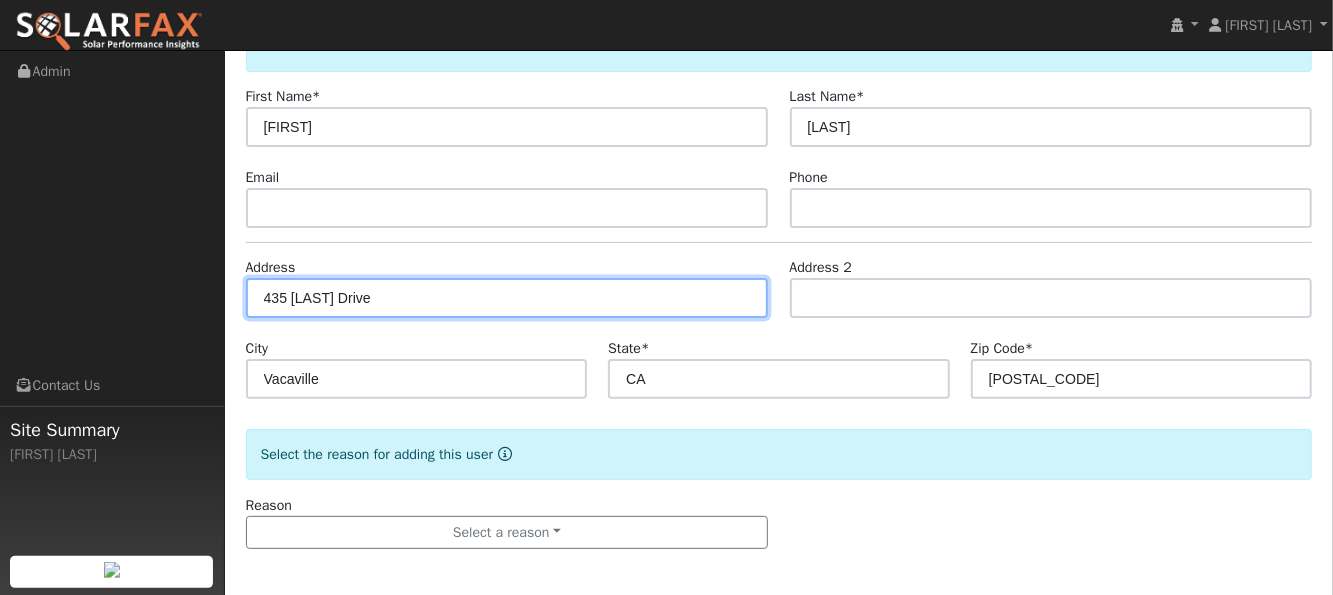 scroll, scrollTop: 138, scrollLeft: 0, axis: vertical 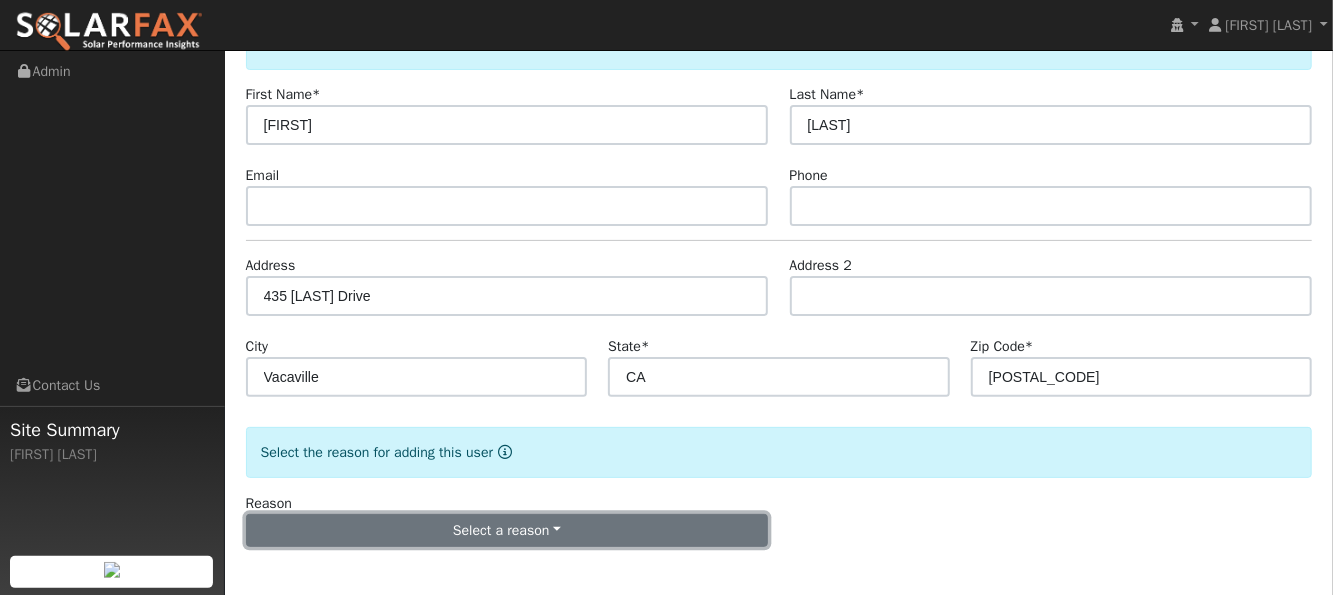 click on "Select a reason" at bounding box center (507, 531) 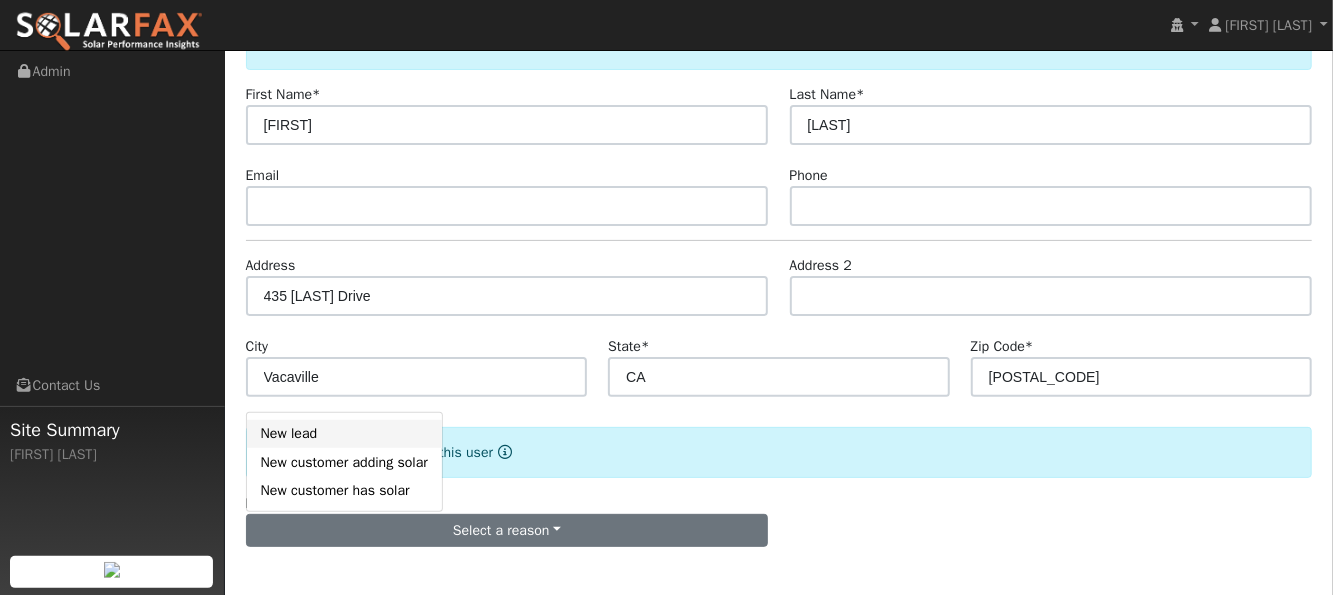 click on "New lead" at bounding box center (344, 434) 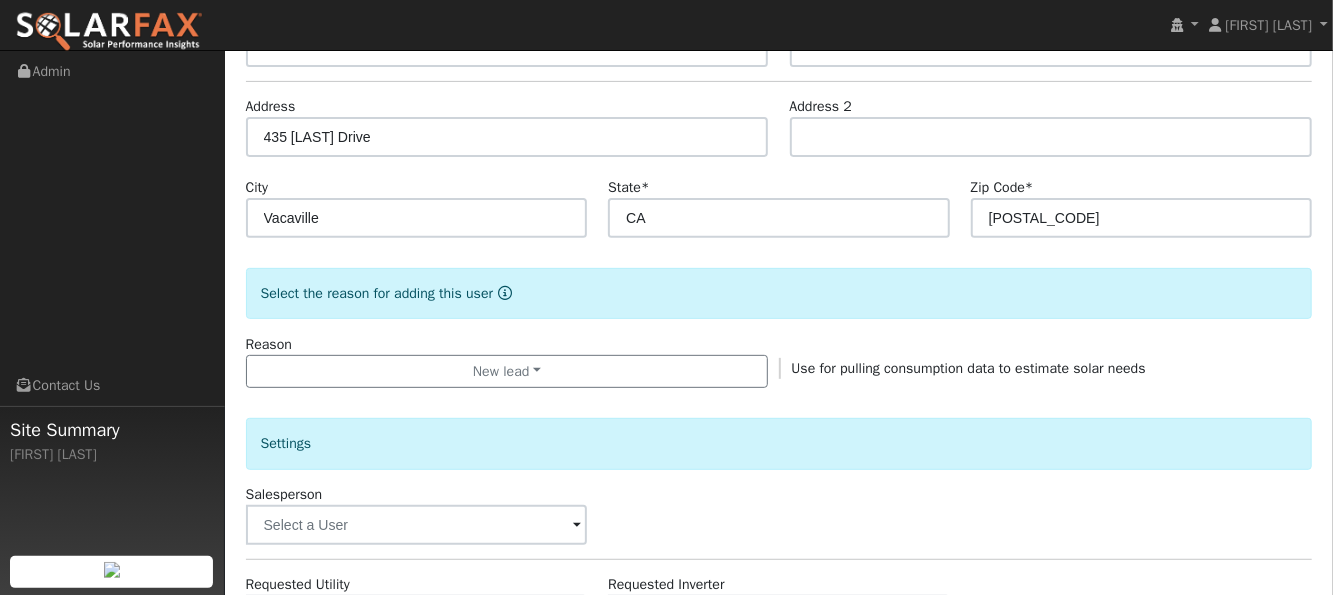 scroll, scrollTop: 300, scrollLeft: 0, axis: vertical 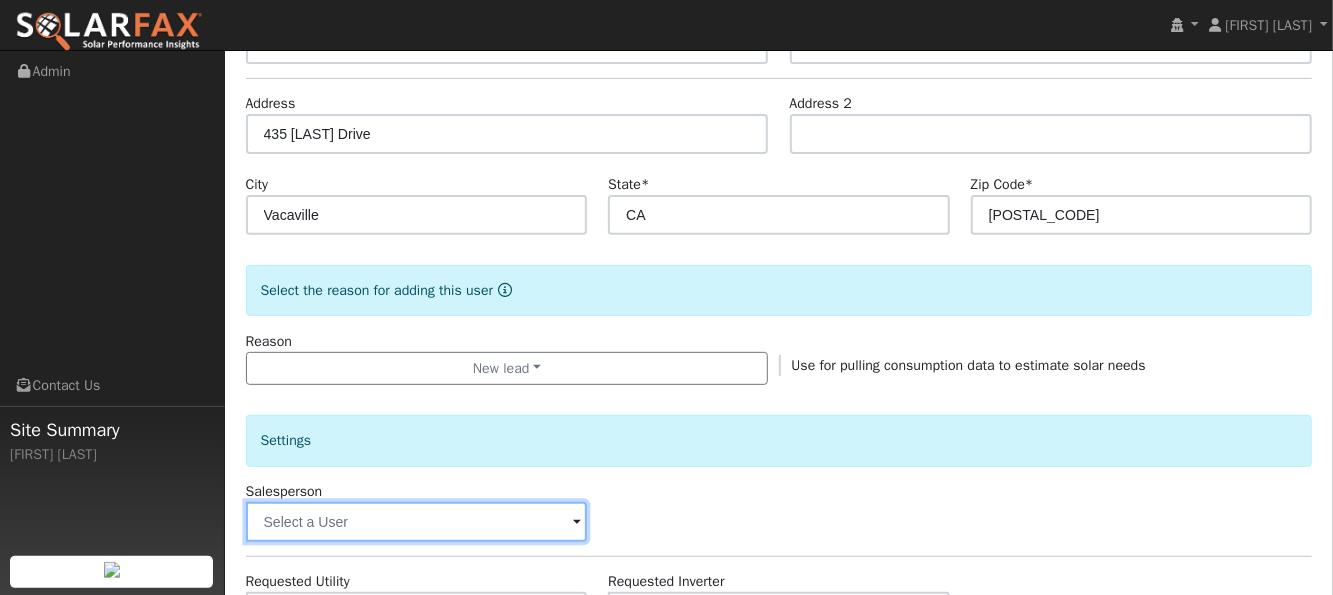 click at bounding box center [417, 522] 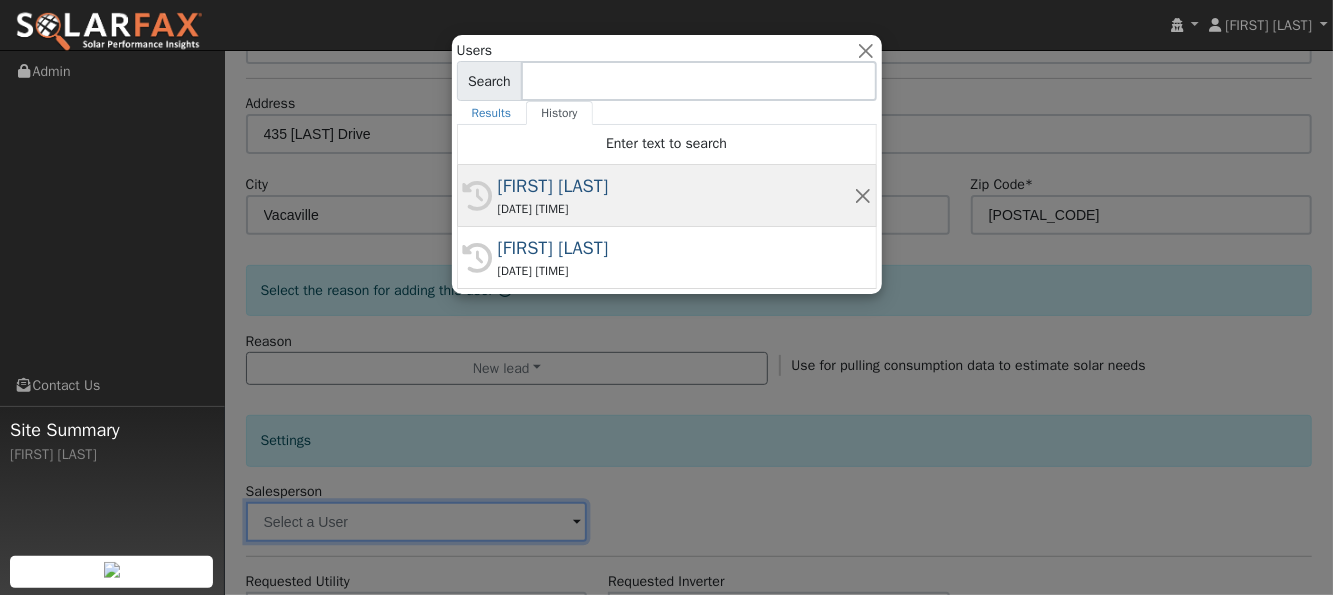 click on "[FIRST] [LAST]" at bounding box center (676, 186) 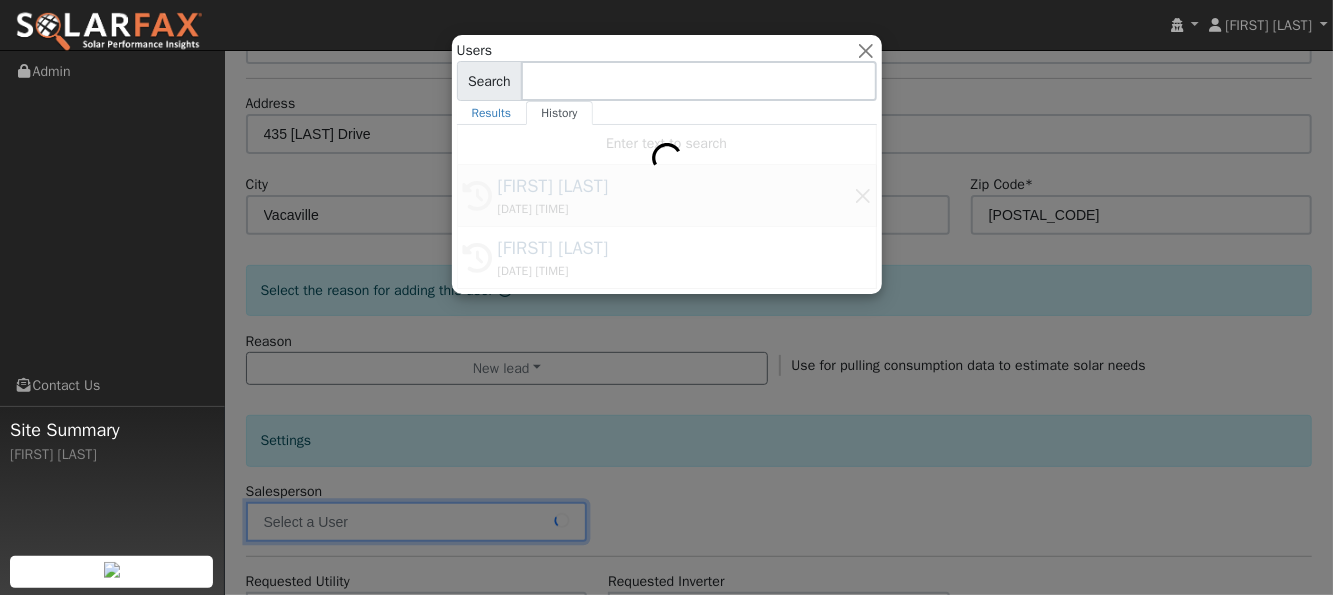 type on "[FIRST] [LAST]" 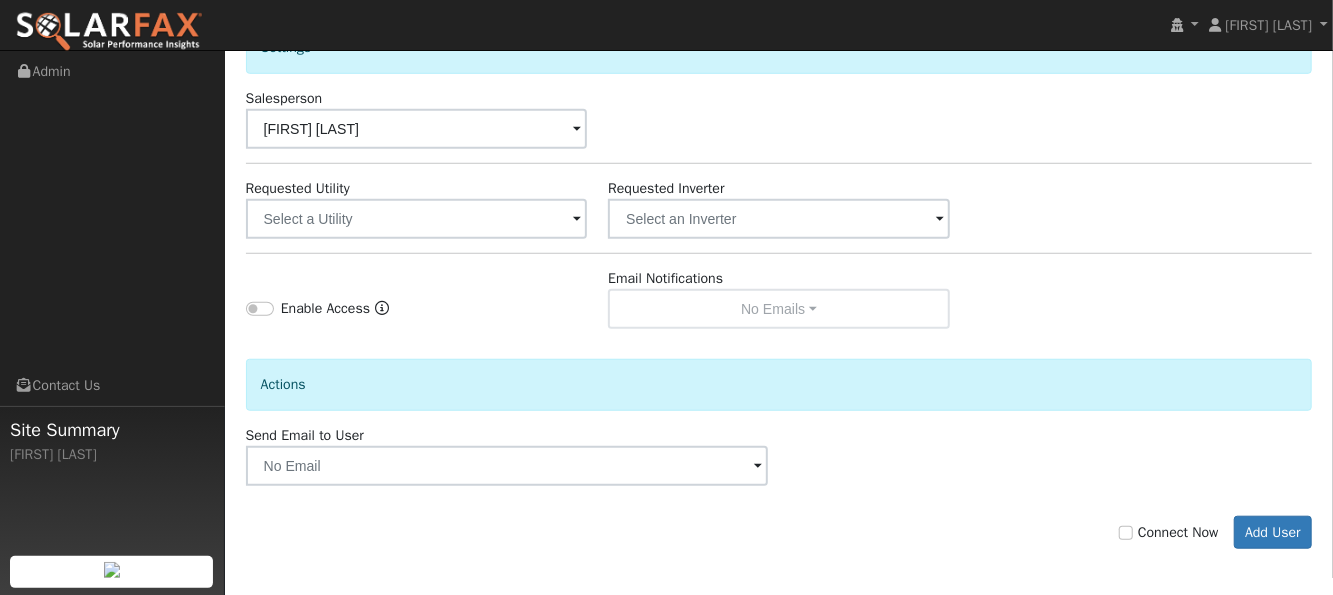 scroll, scrollTop: 694, scrollLeft: 0, axis: vertical 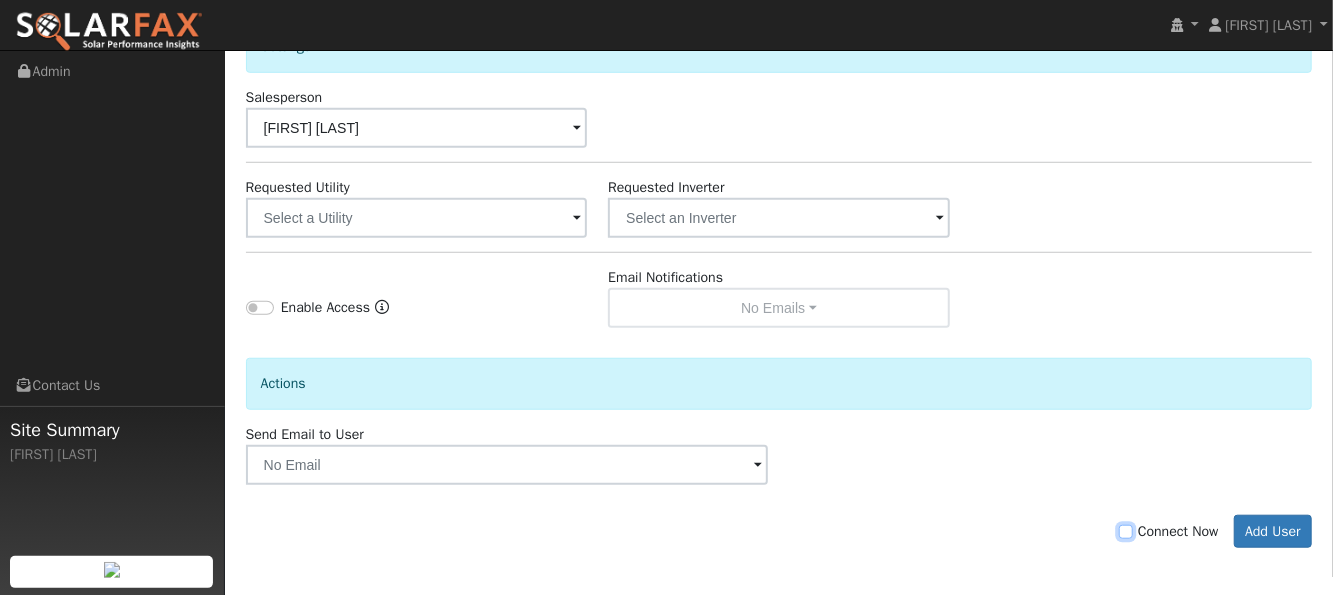 click on "Connect Now" at bounding box center (1126, 532) 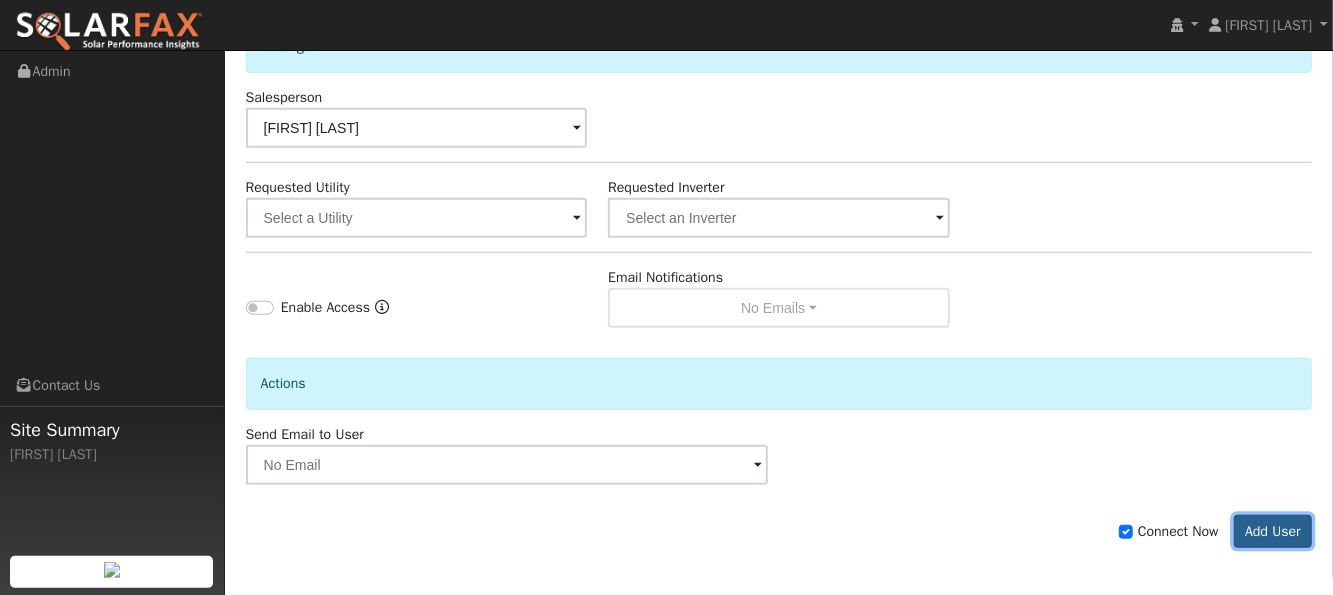 click on "Add User" at bounding box center [1273, 532] 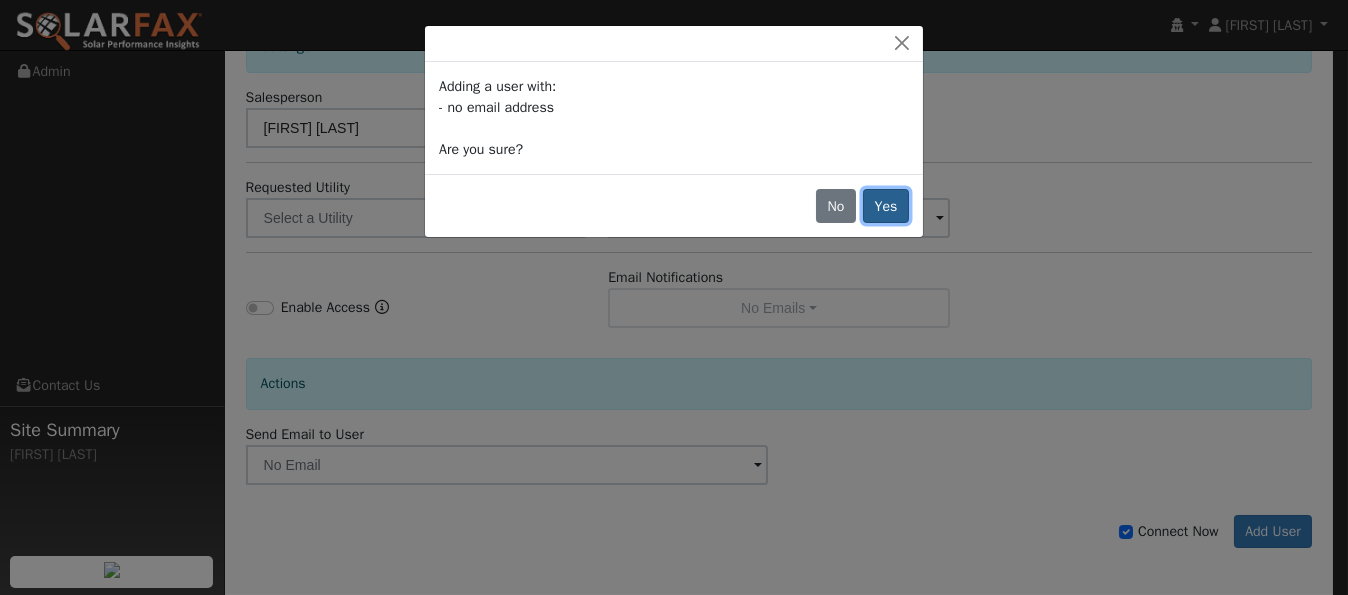 click on "Yes" at bounding box center (886, 206) 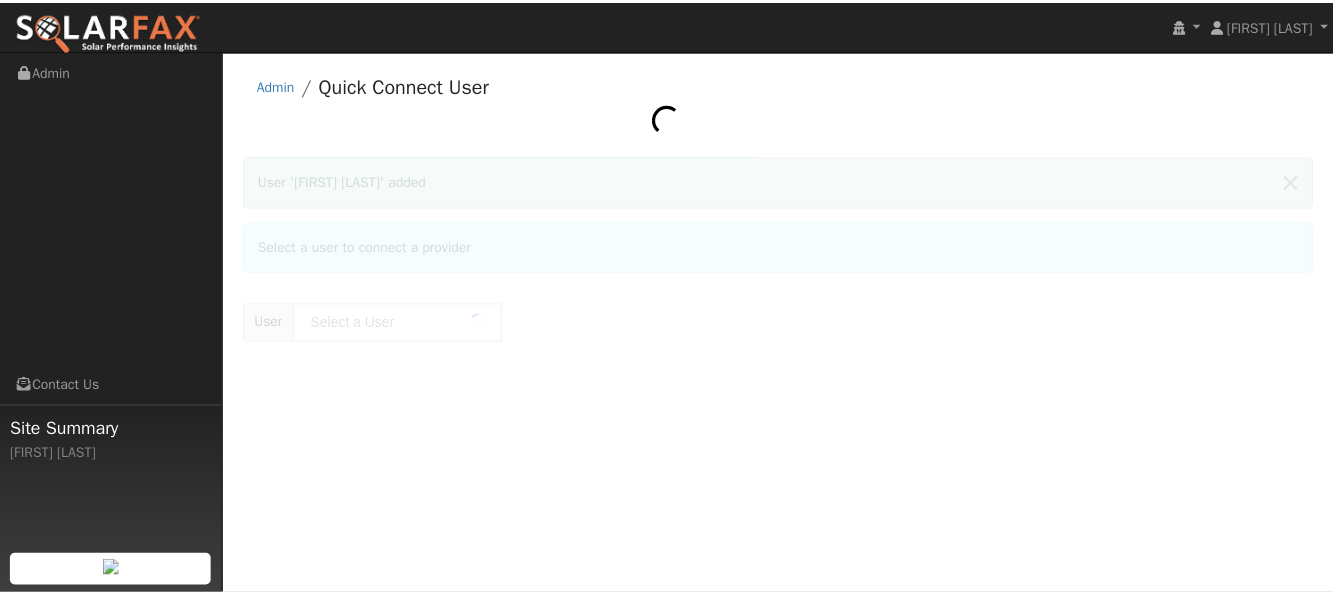 scroll, scrollTop: 0, scrollLeft: 0, axis: both 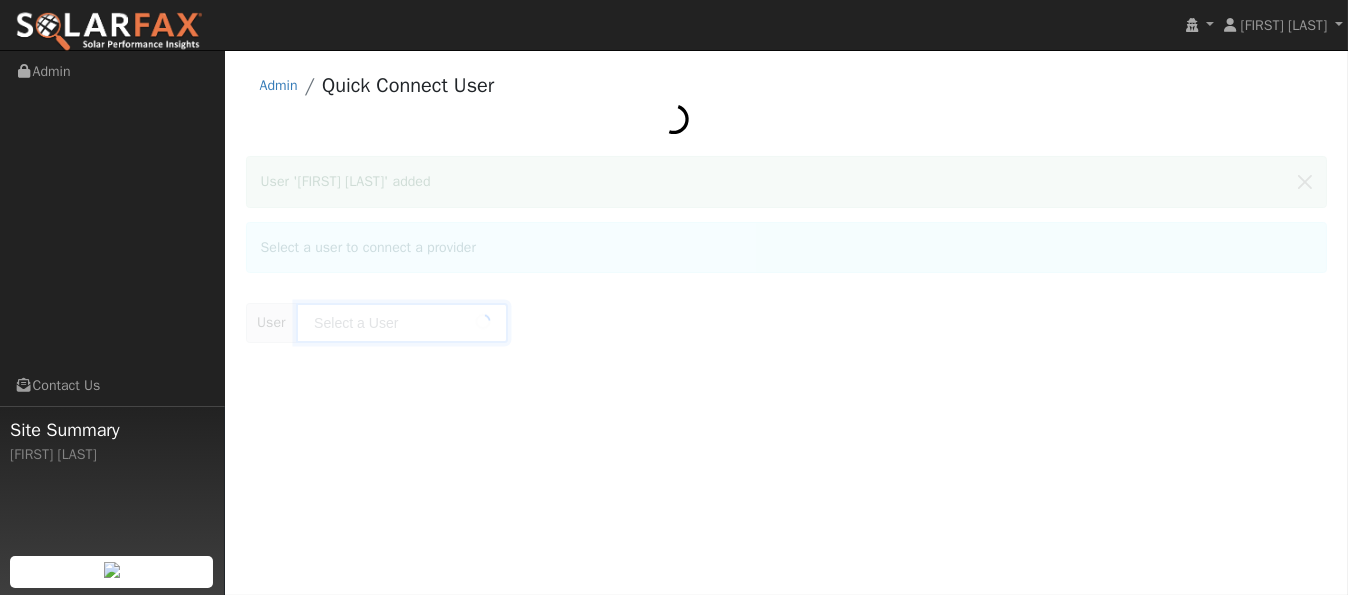 type on "[FIRST] [LAST]" 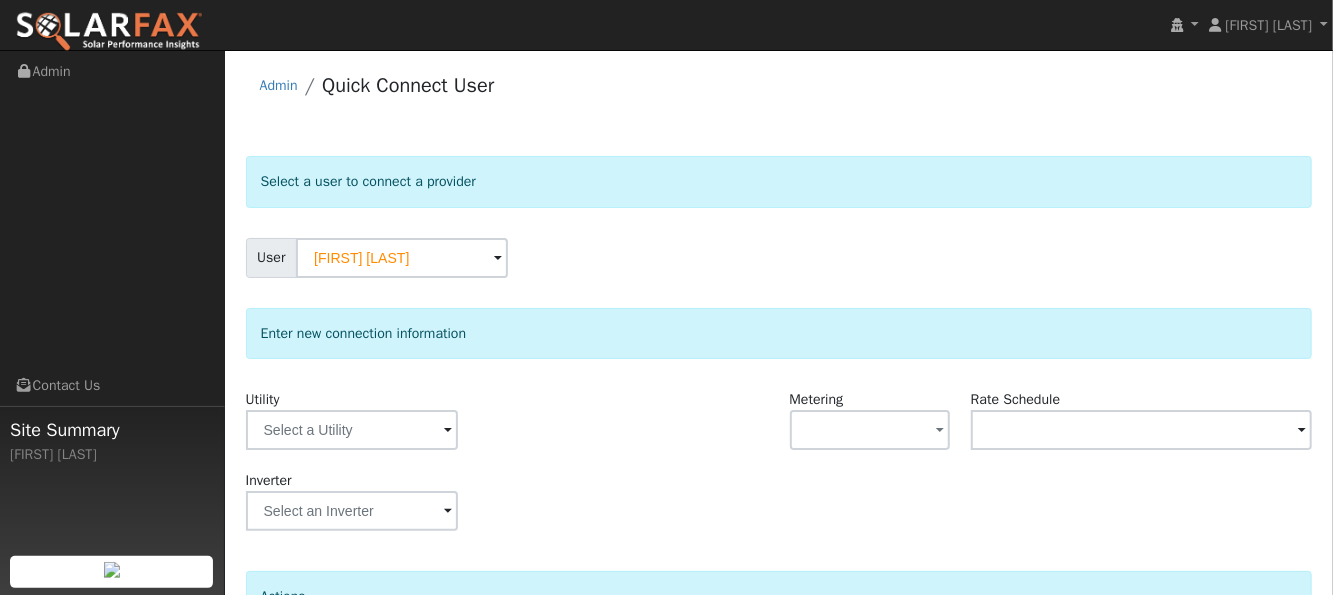 click on "Utility" at bounding box center (416, 429) 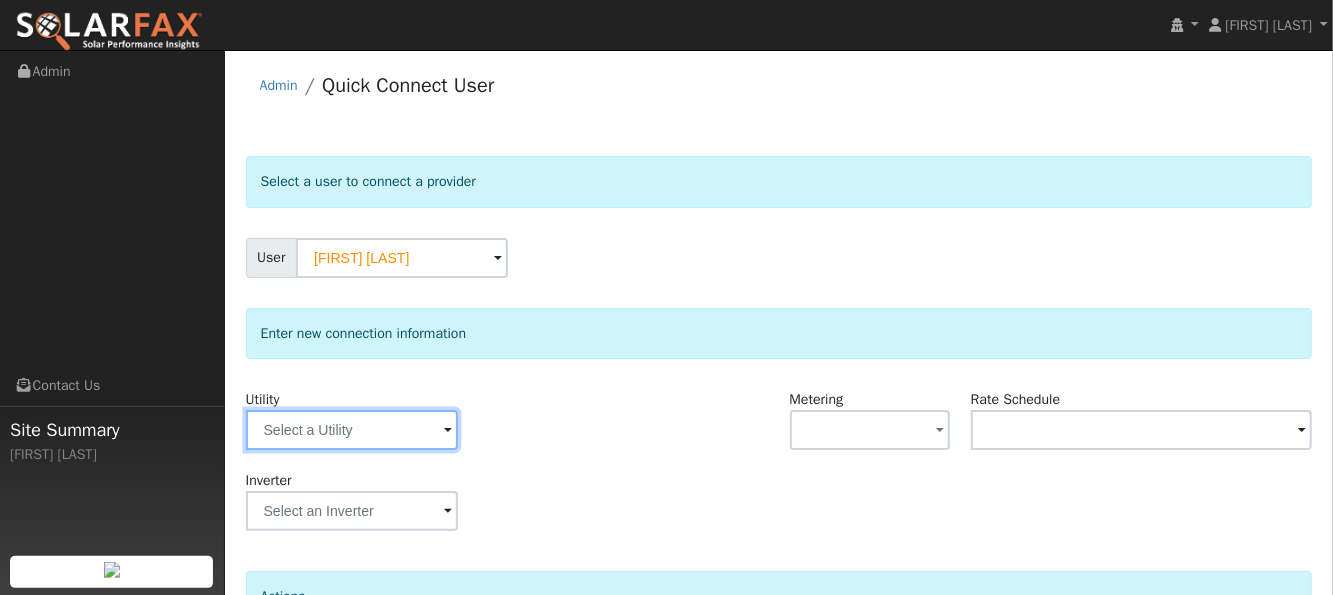 click at bounding box center (352, 430) 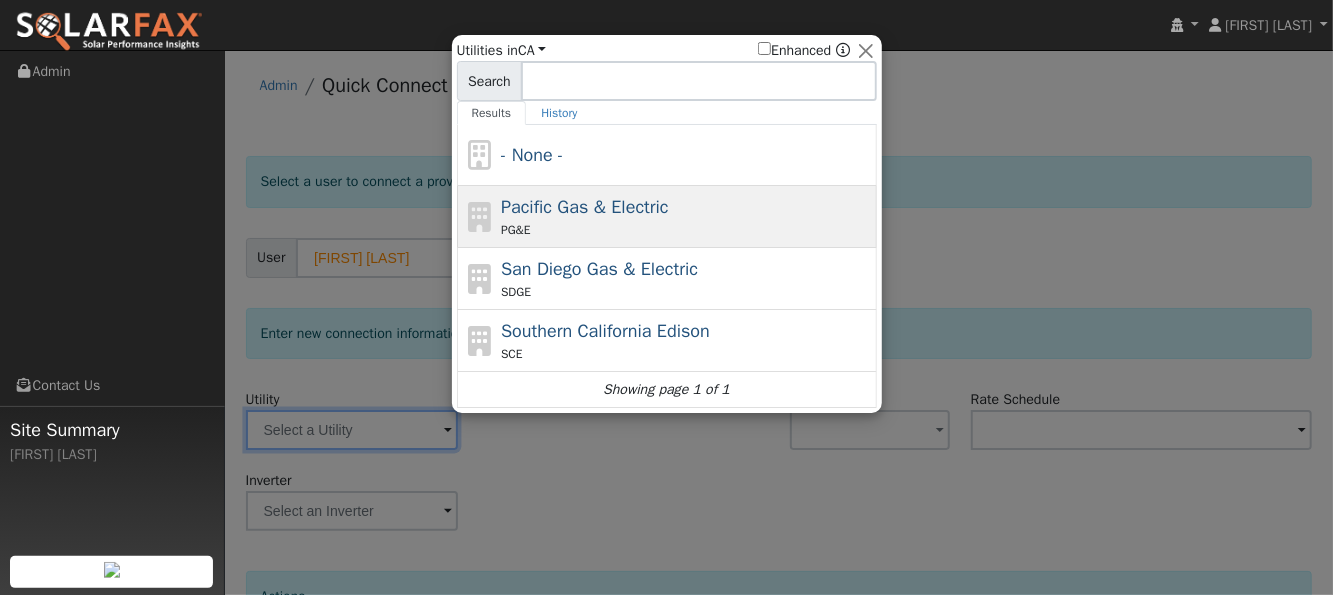 click on "PG&E" at bounding box center [686, 230] 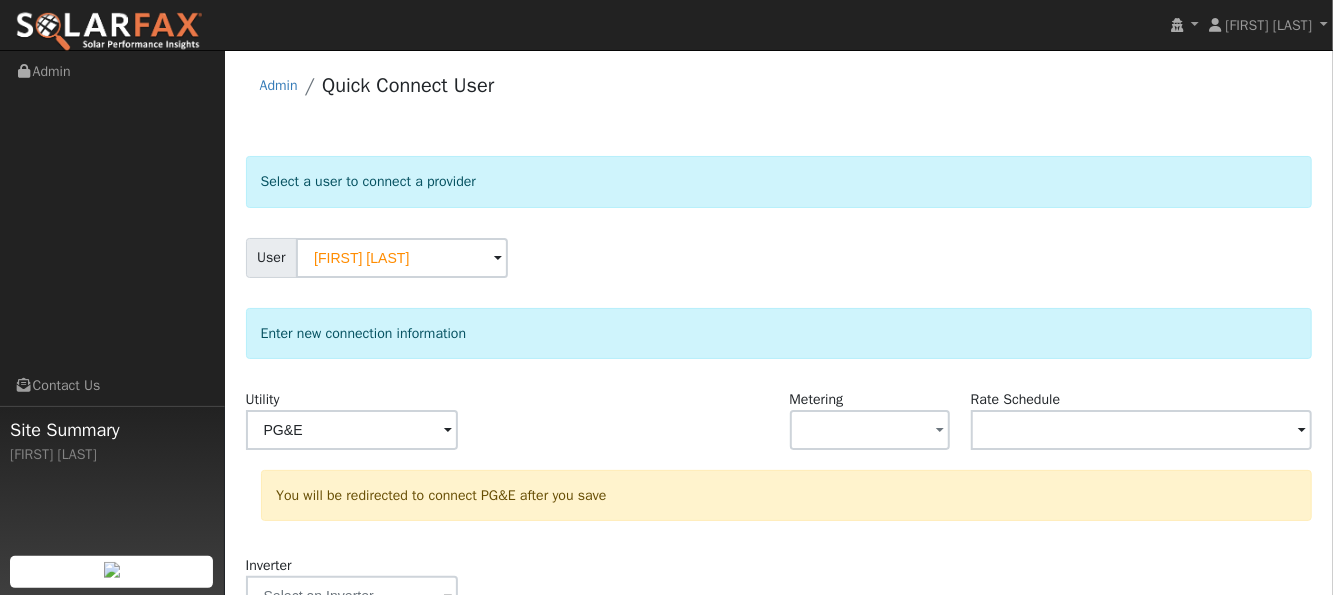 click on "PG&E" at bounding box center [417, 430] 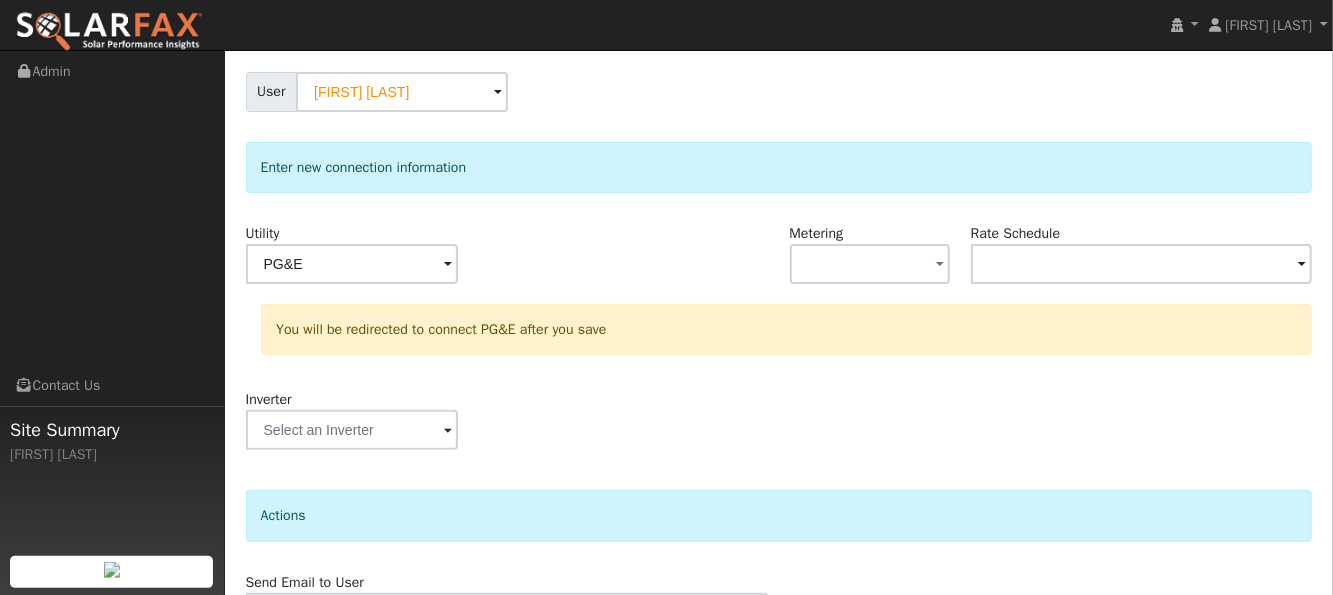 scroll, scrollTop: 284, scrollLeft: 0, axis: vertical 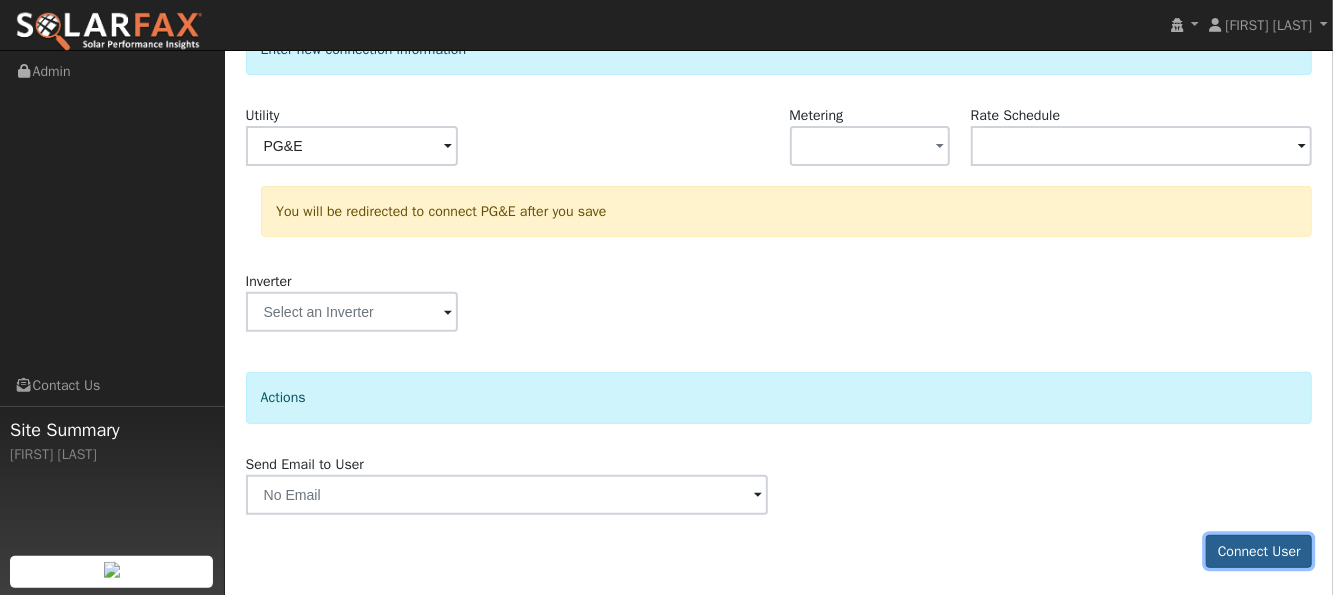click on "Connect User" at bounding box center (1259, 552) 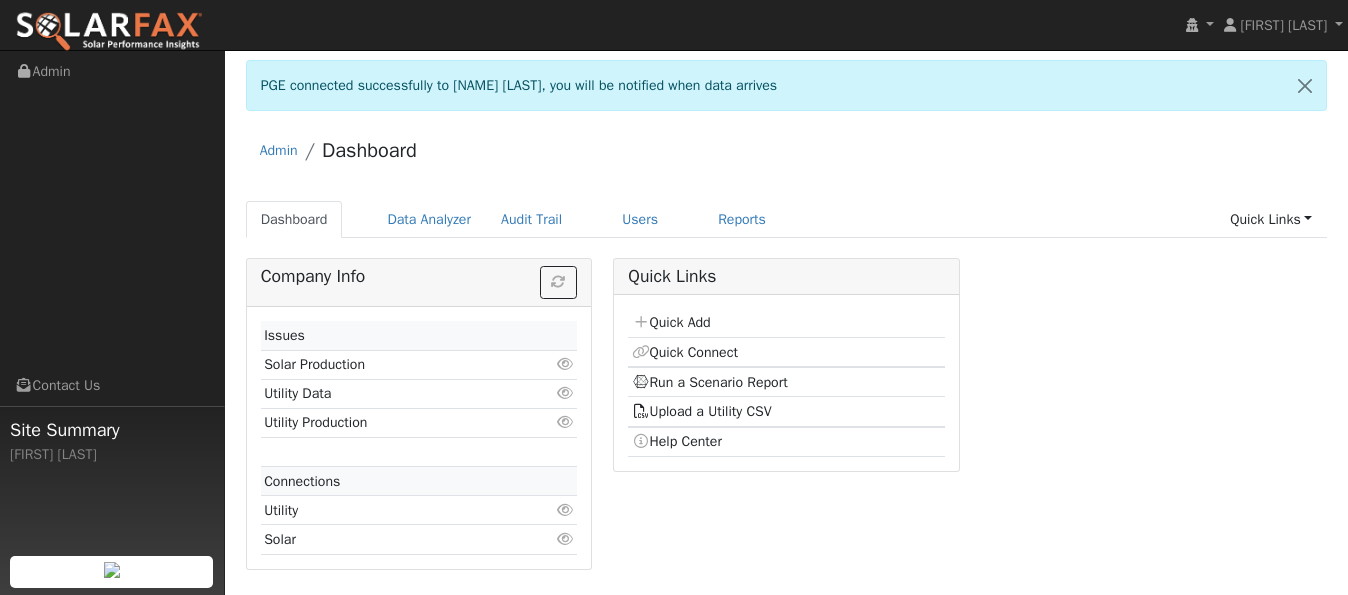 scroll, scrollTop: 0, scrollLeft: 0, axis: both 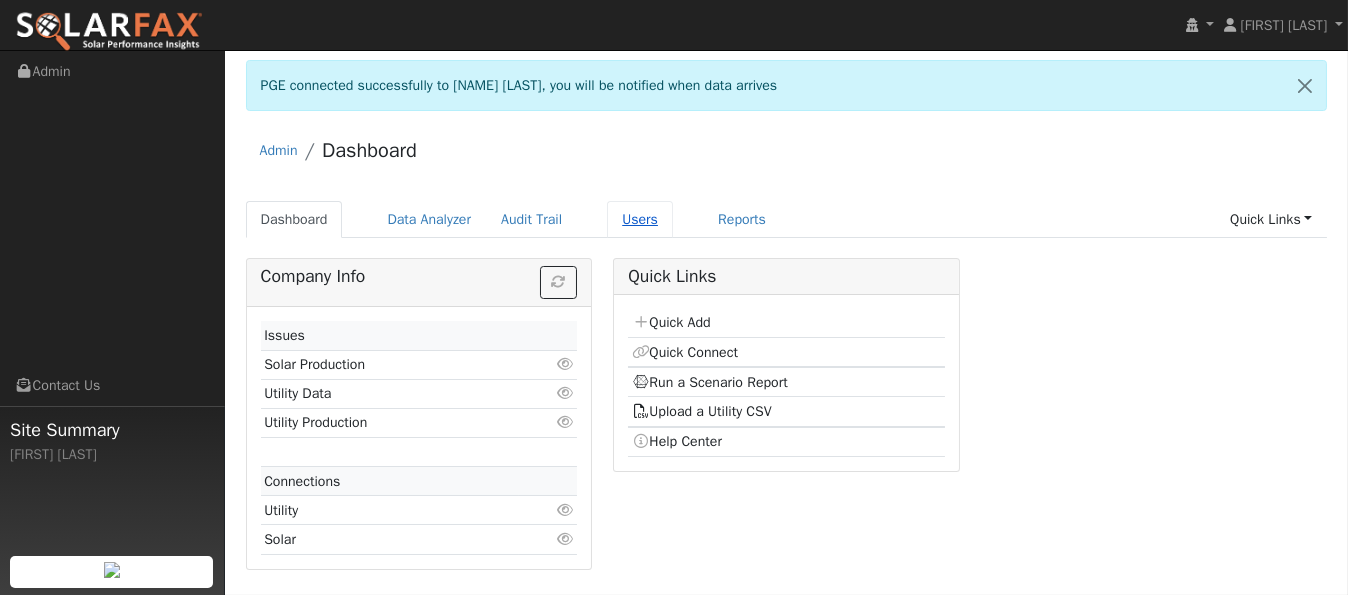 click on "Users" at bounding box center (640, 219) 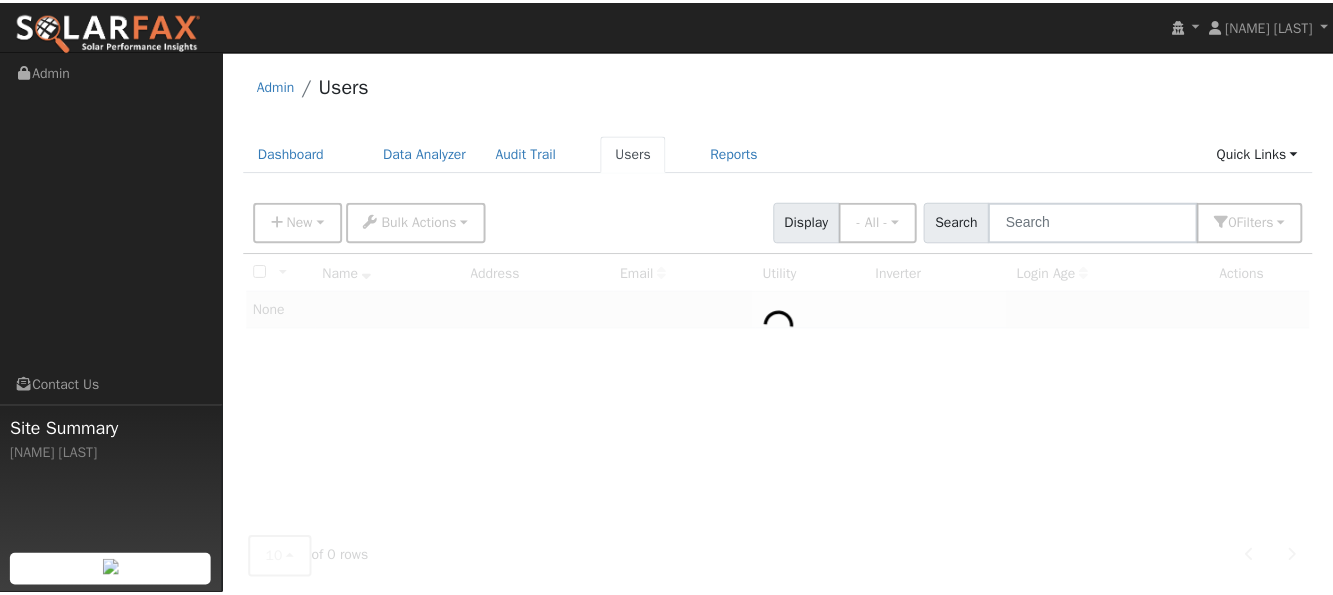 scroll, scrollTop: 0, scrollLeft: 0, axis: both 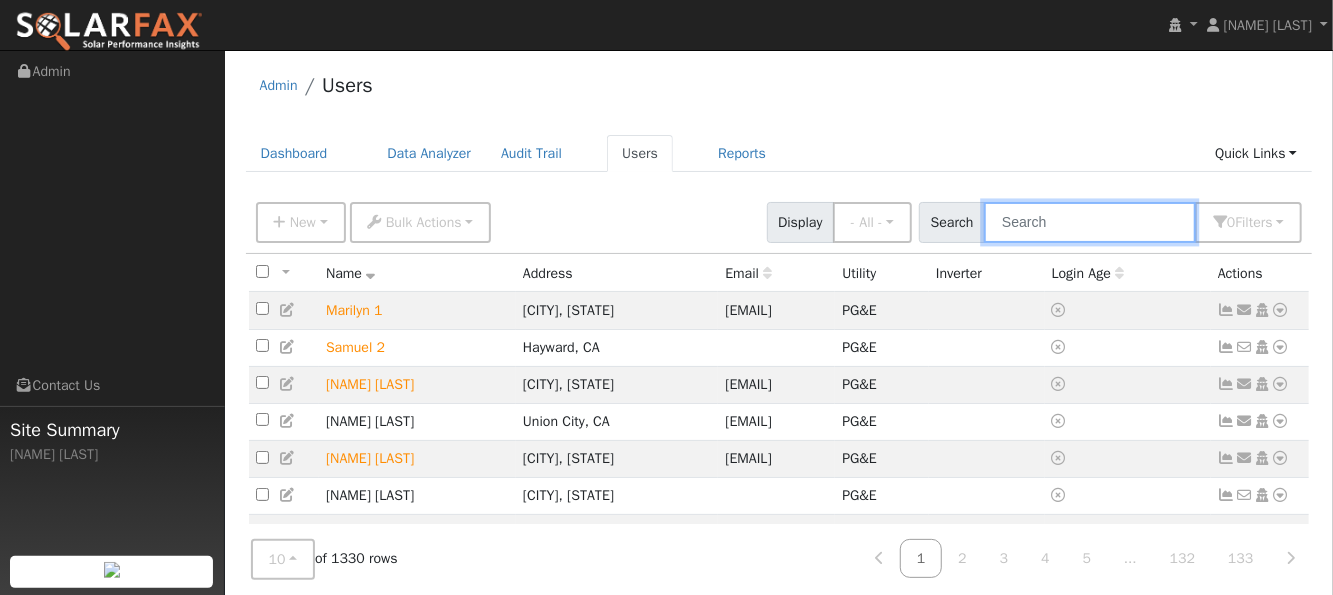 click at bounding box center (1090, 222) 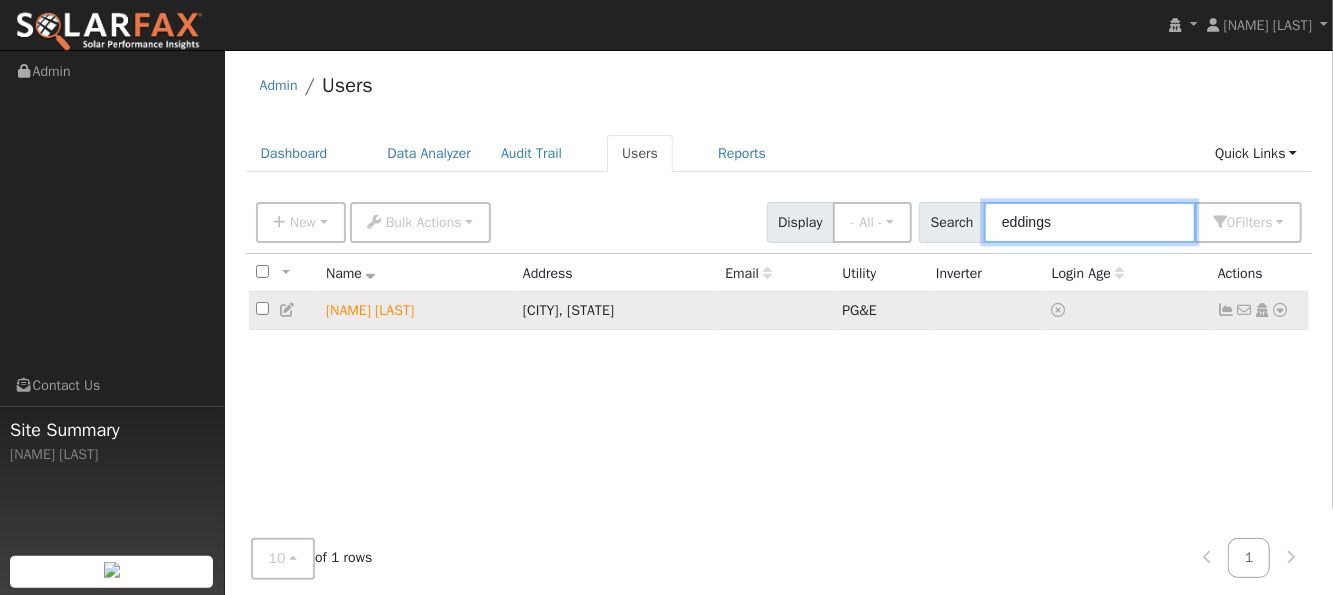 type on "eddings" 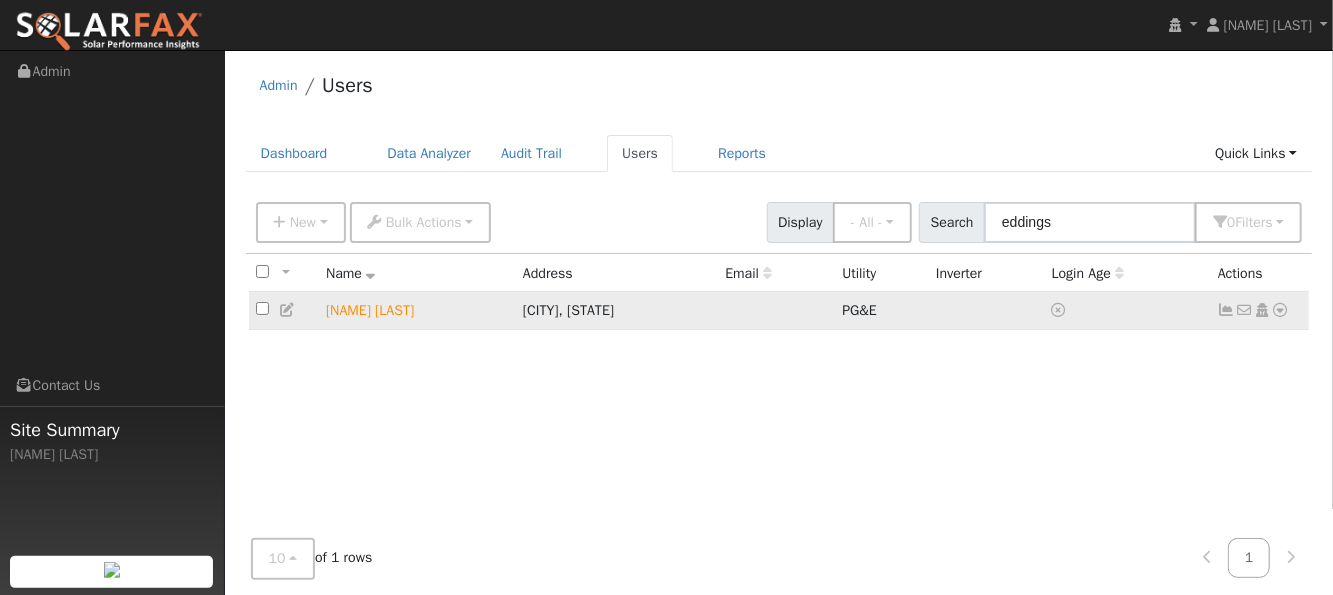 click at bounding box center (1281, 310) 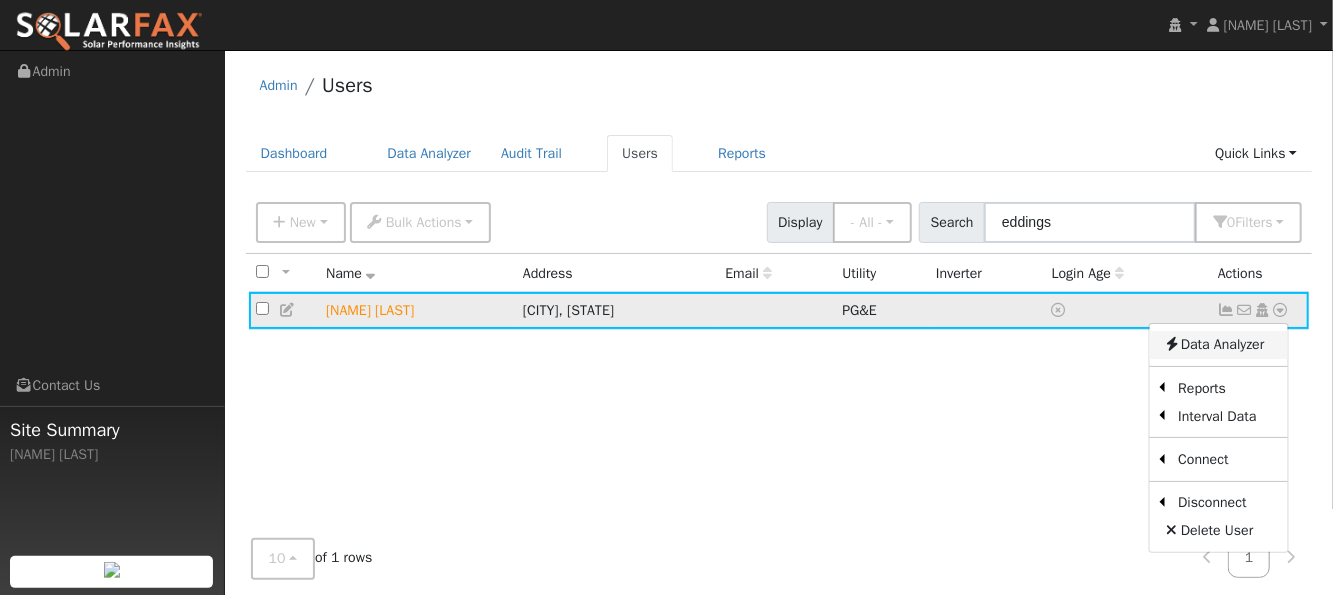 click on "Data Analyzer" at bounding box center [1218, 345] 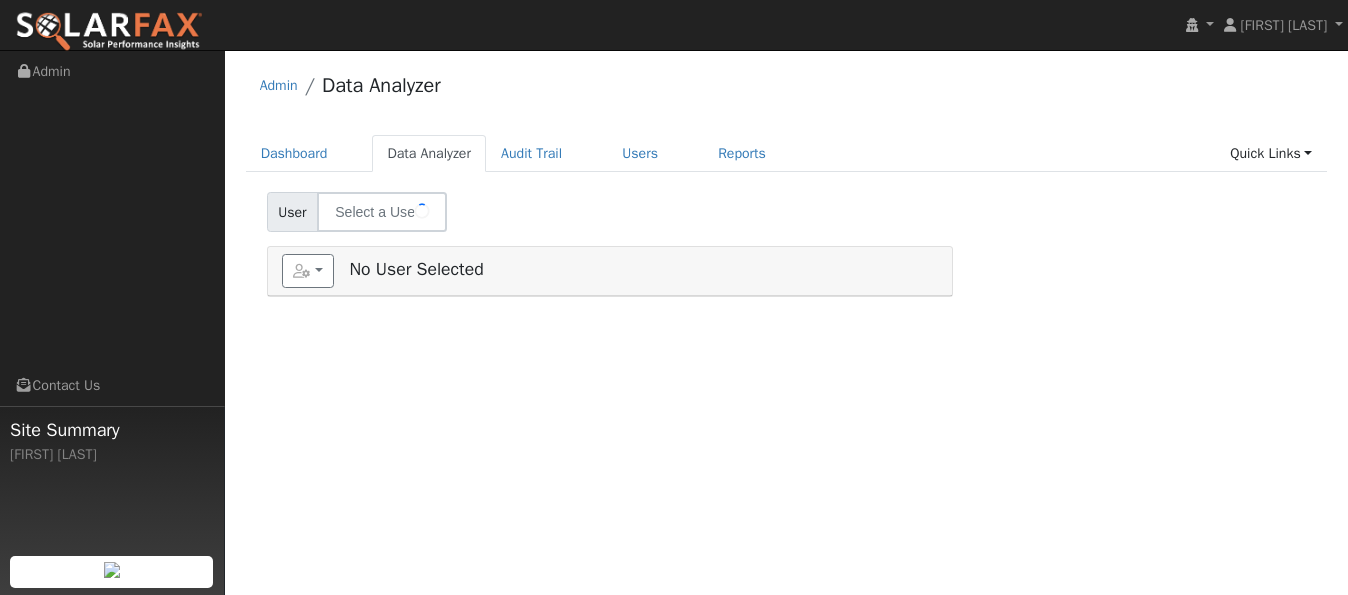 type on "[FIRST] [LAST]" 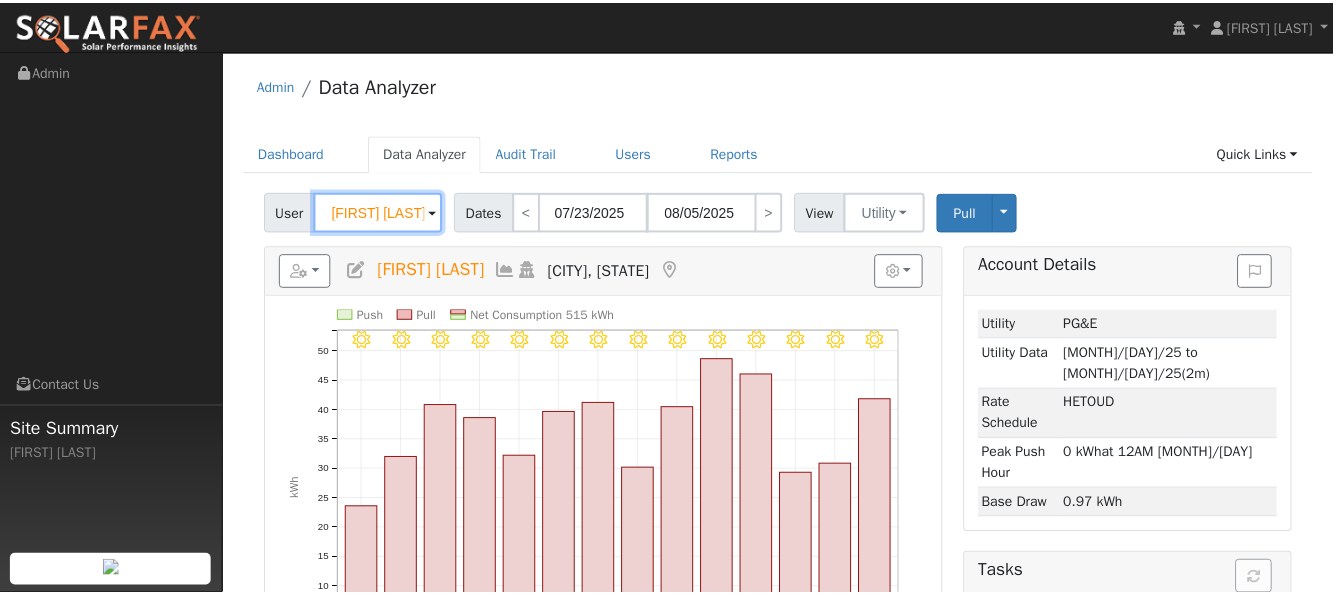 scroll, scrollTop: 0, scrollLeft: 0, axis: both 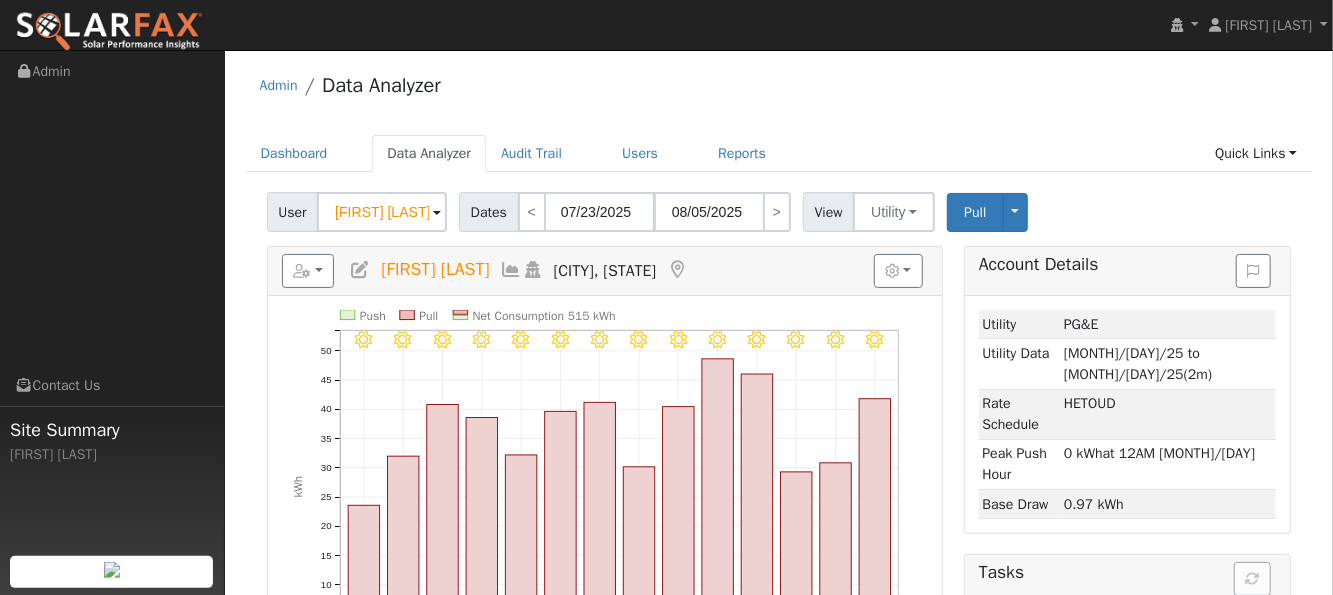 click on "Admin
Data Analyzer" at bounding box center (779, 90) 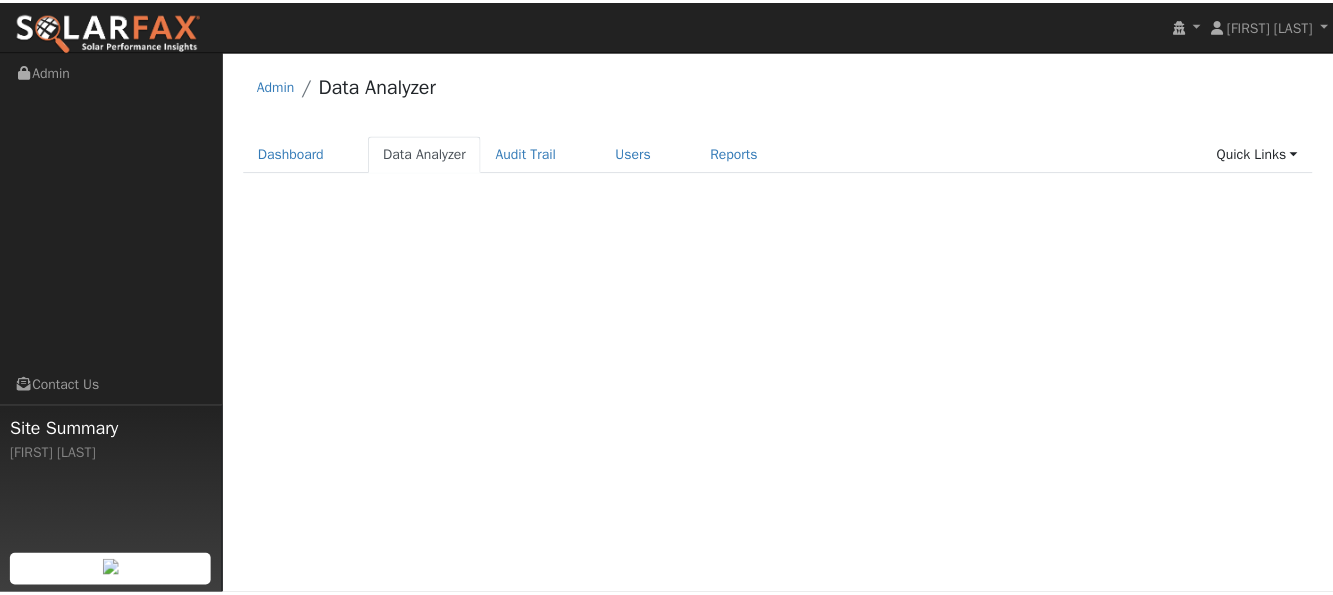 scroll, scrollTop: 0, scrollLeft: 0, axis: both 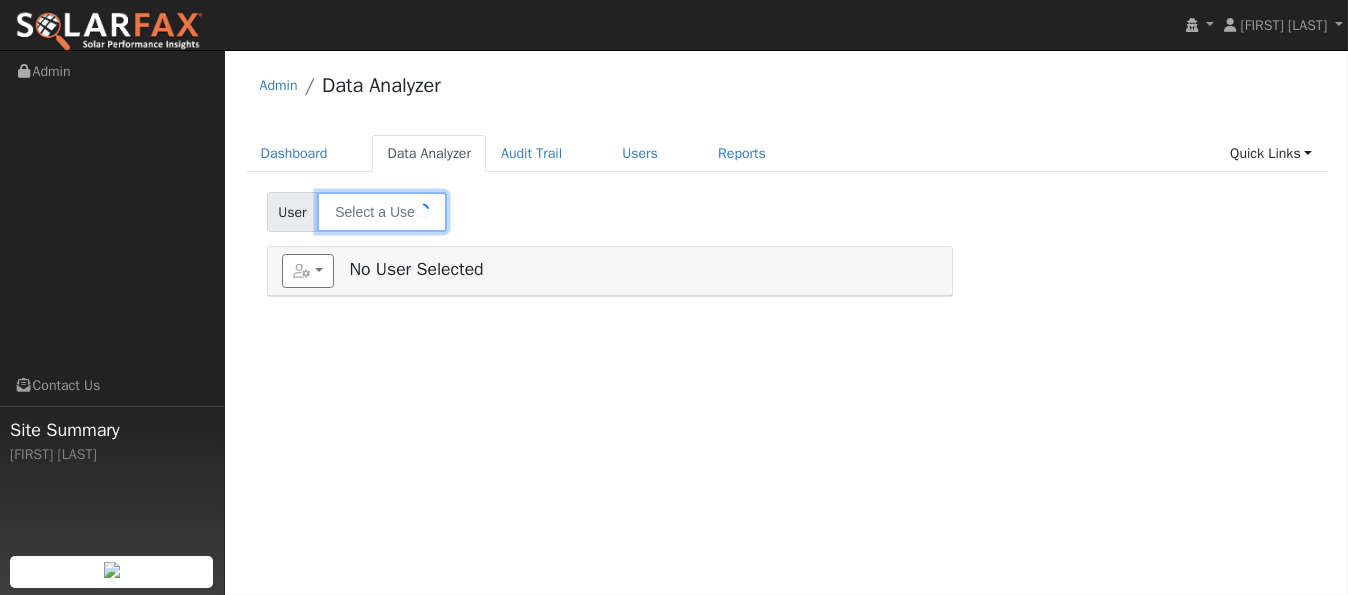 type on "[FIRST] [LAST]" 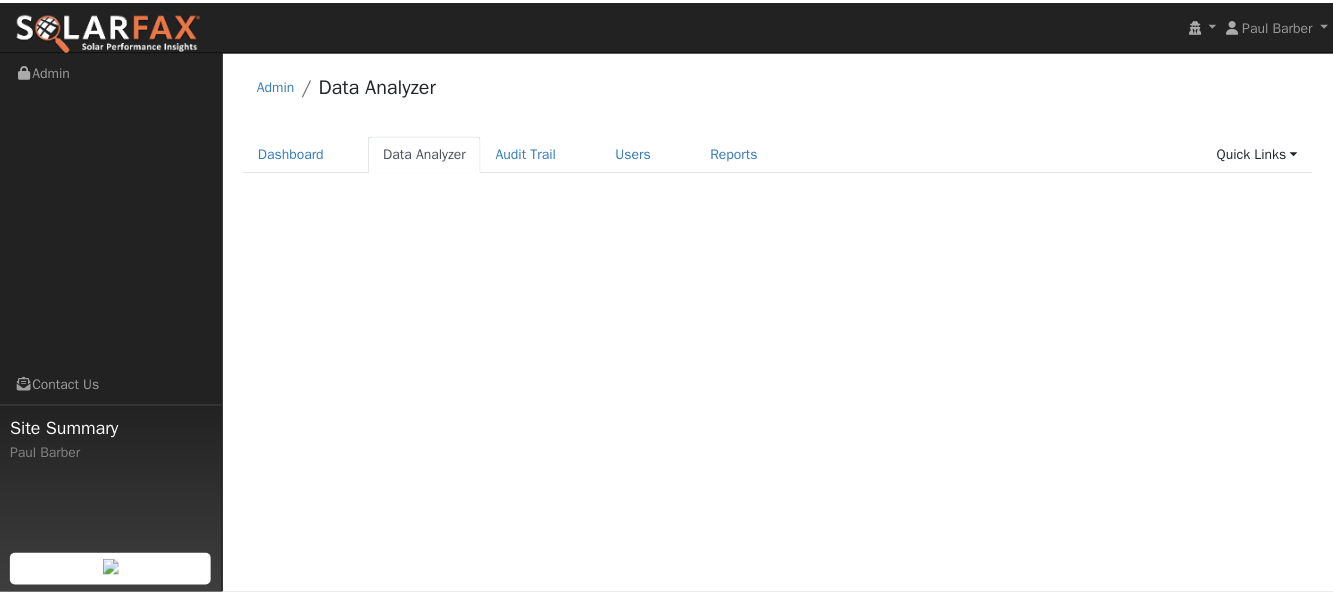 scroll, scrollTop: 0, scrollLeft: 0, axis: both 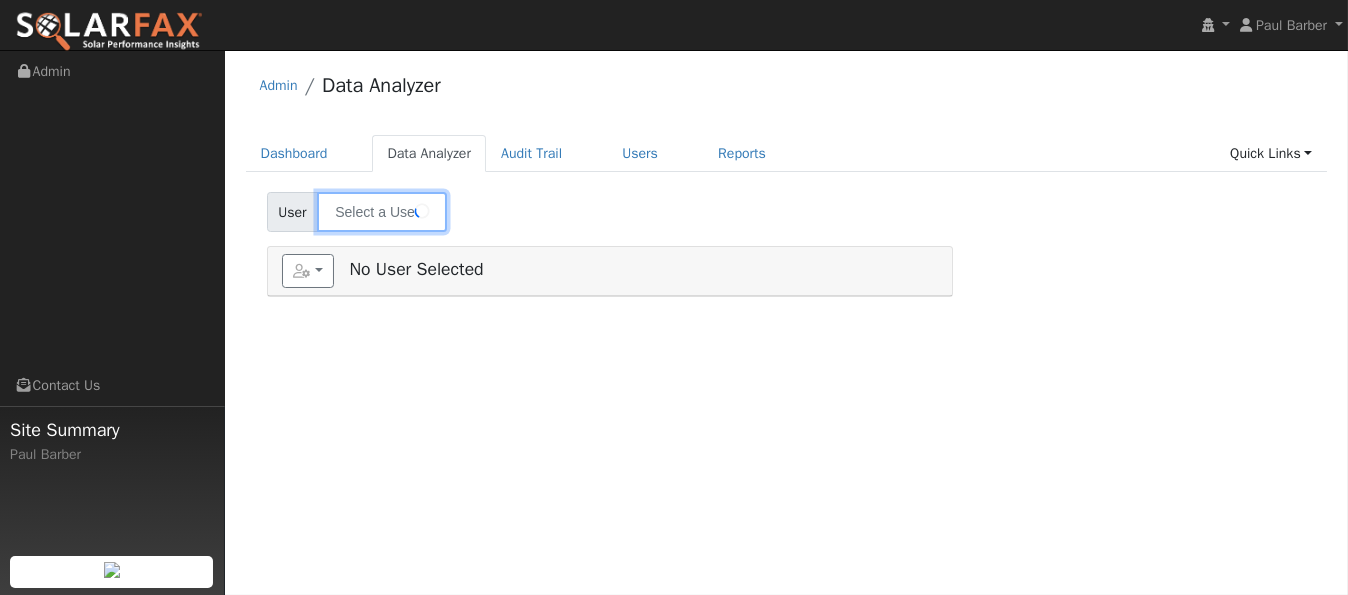 type on "[FIRST] [LAST]" 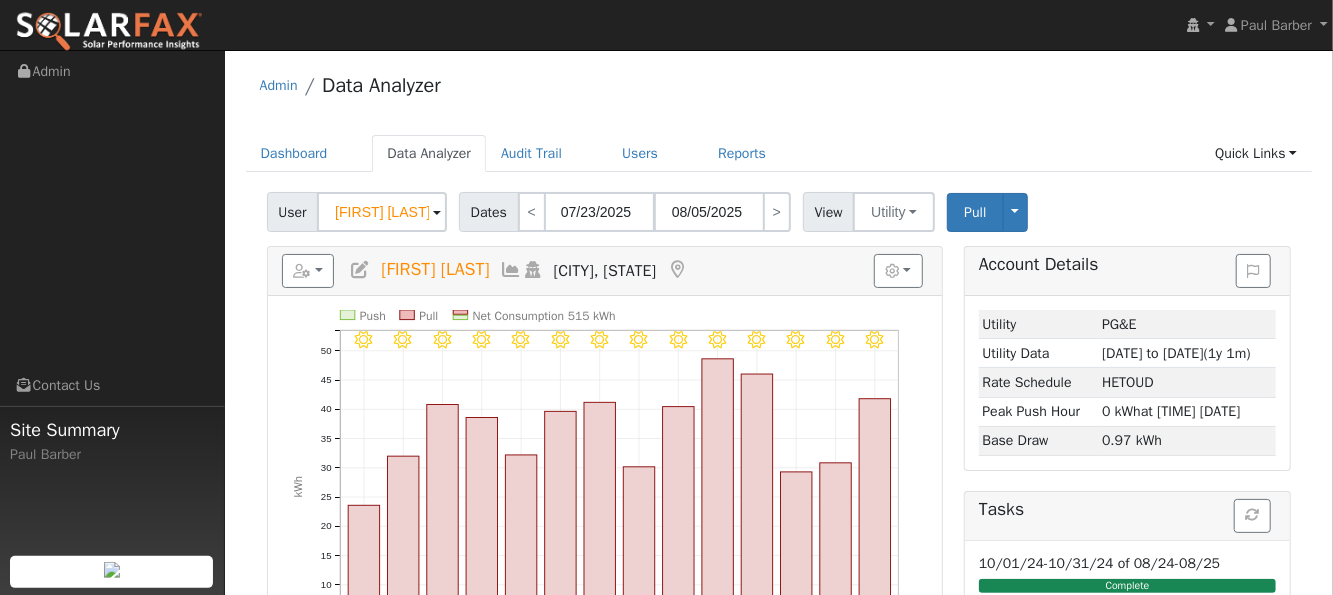 click on "Admin
Data Analyzer" at bounding box center [779, 90] 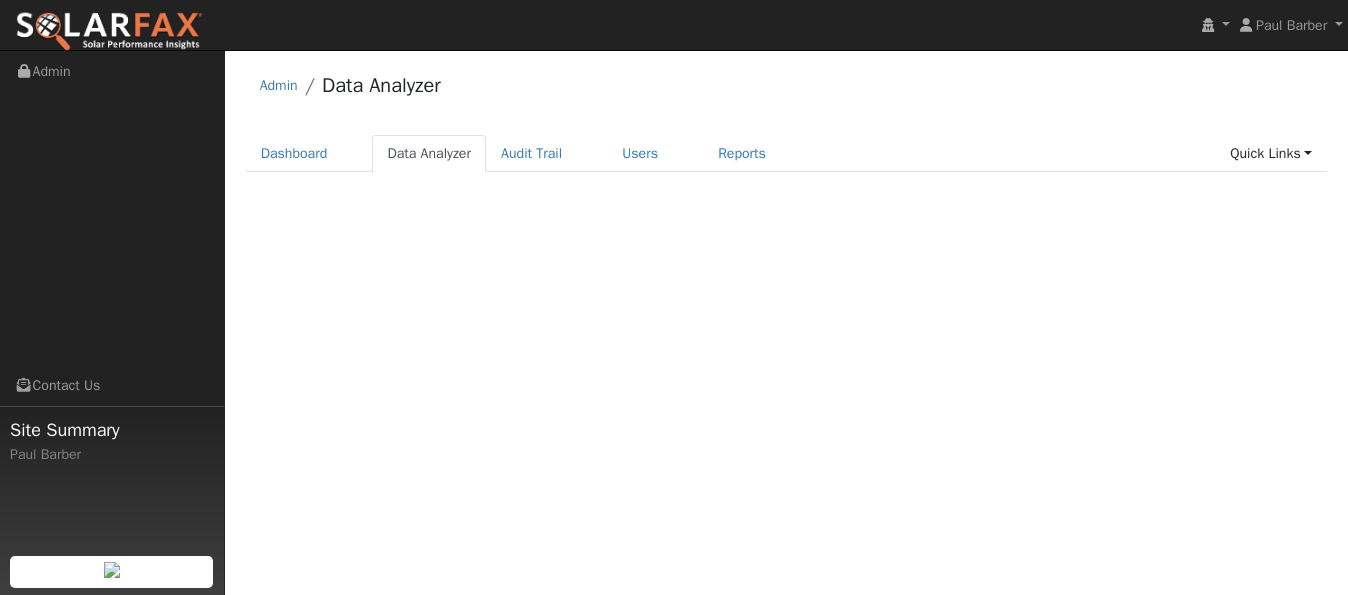 scroll, scrollTop: 0, scrollLeft: 0, axis: both 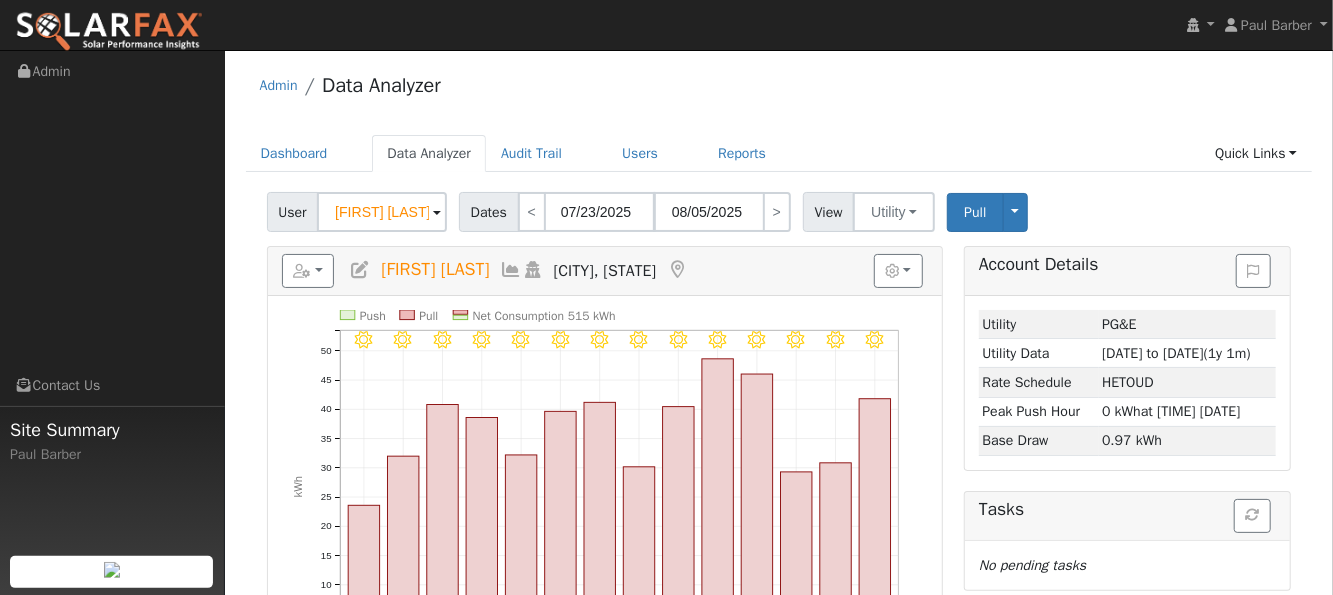 click on "Admin
Data Analyzer" at bounding box center [779, 90] 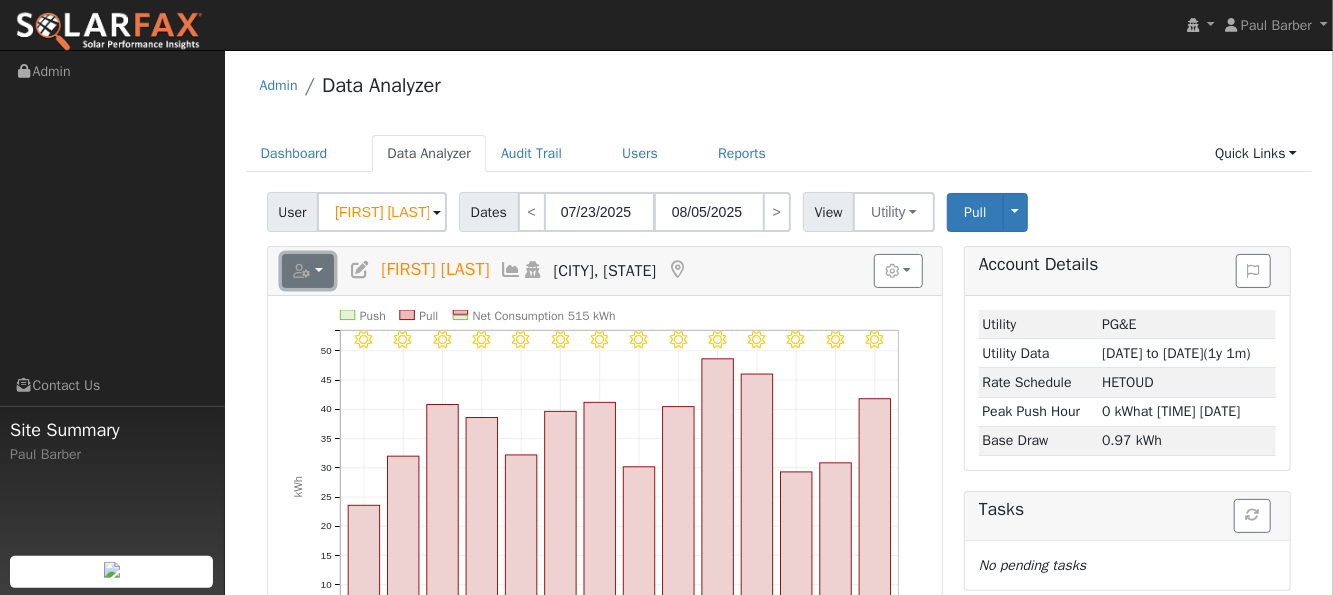 click at bounding box center (302, 271) 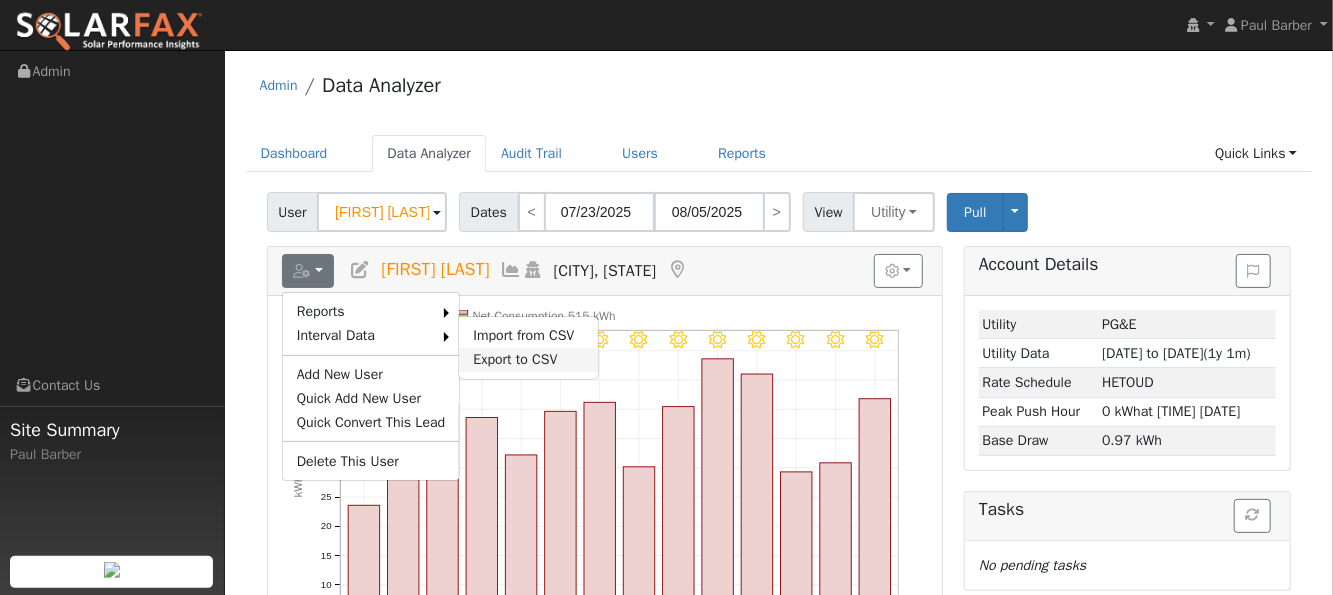 click on "Export to CSV" at bounding box center (528, 360) 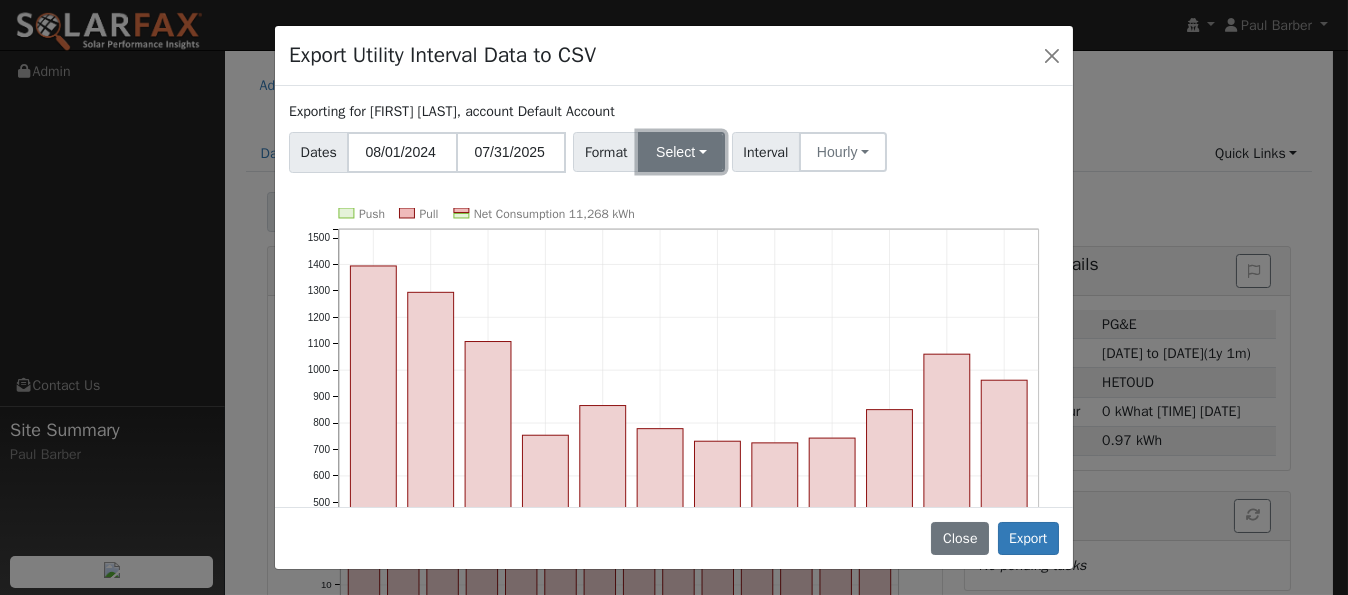 click on "Select" at bounding box center (681, 152) 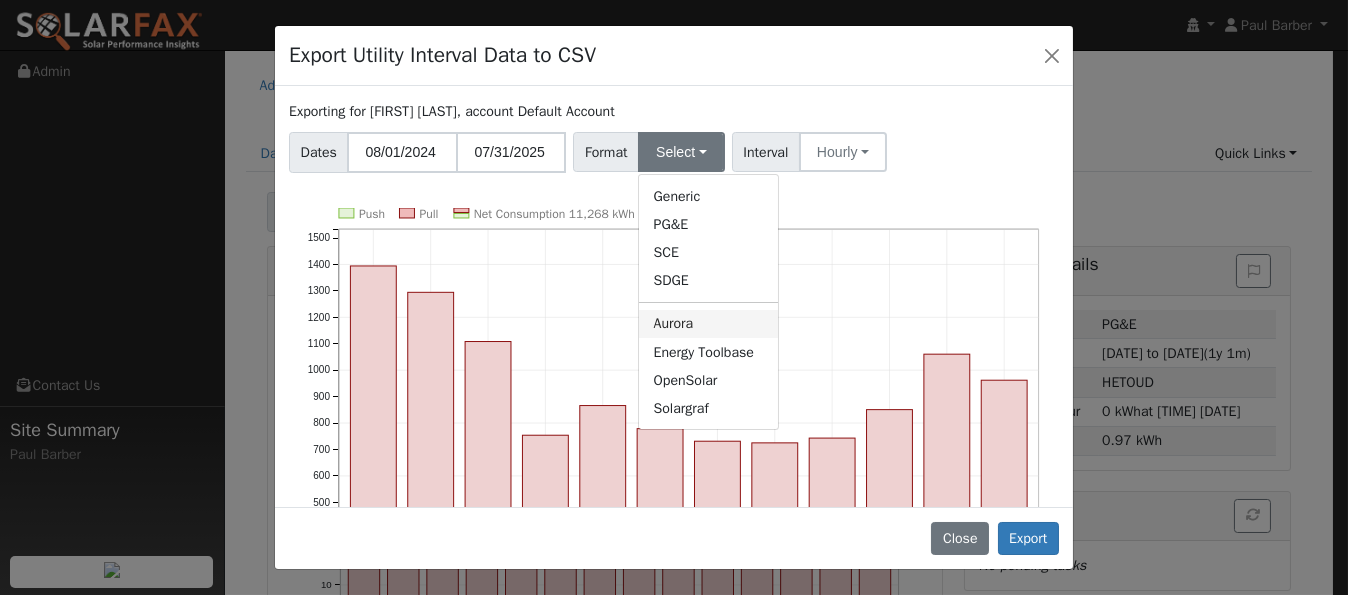 click on "Aurora" at bounding box center (708, 324) 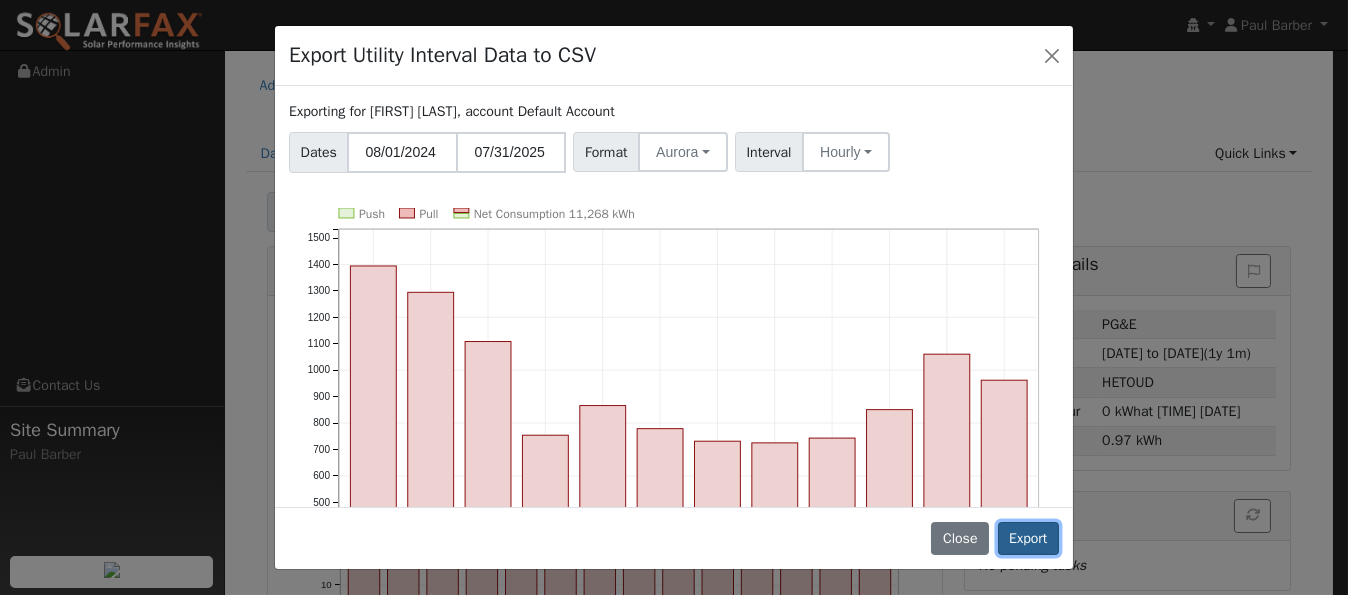 click on "Export" at bounding box center (1028, 539) 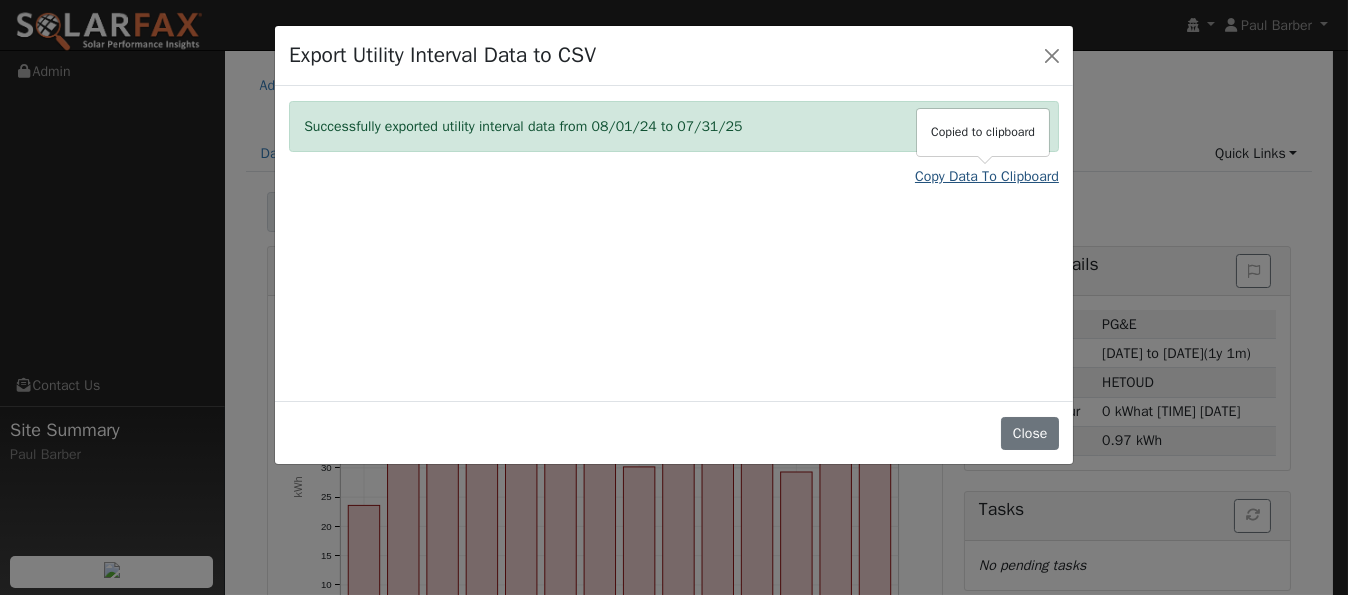 click on "Copy Data To Clipboard" at bounding box center [987, 176] 